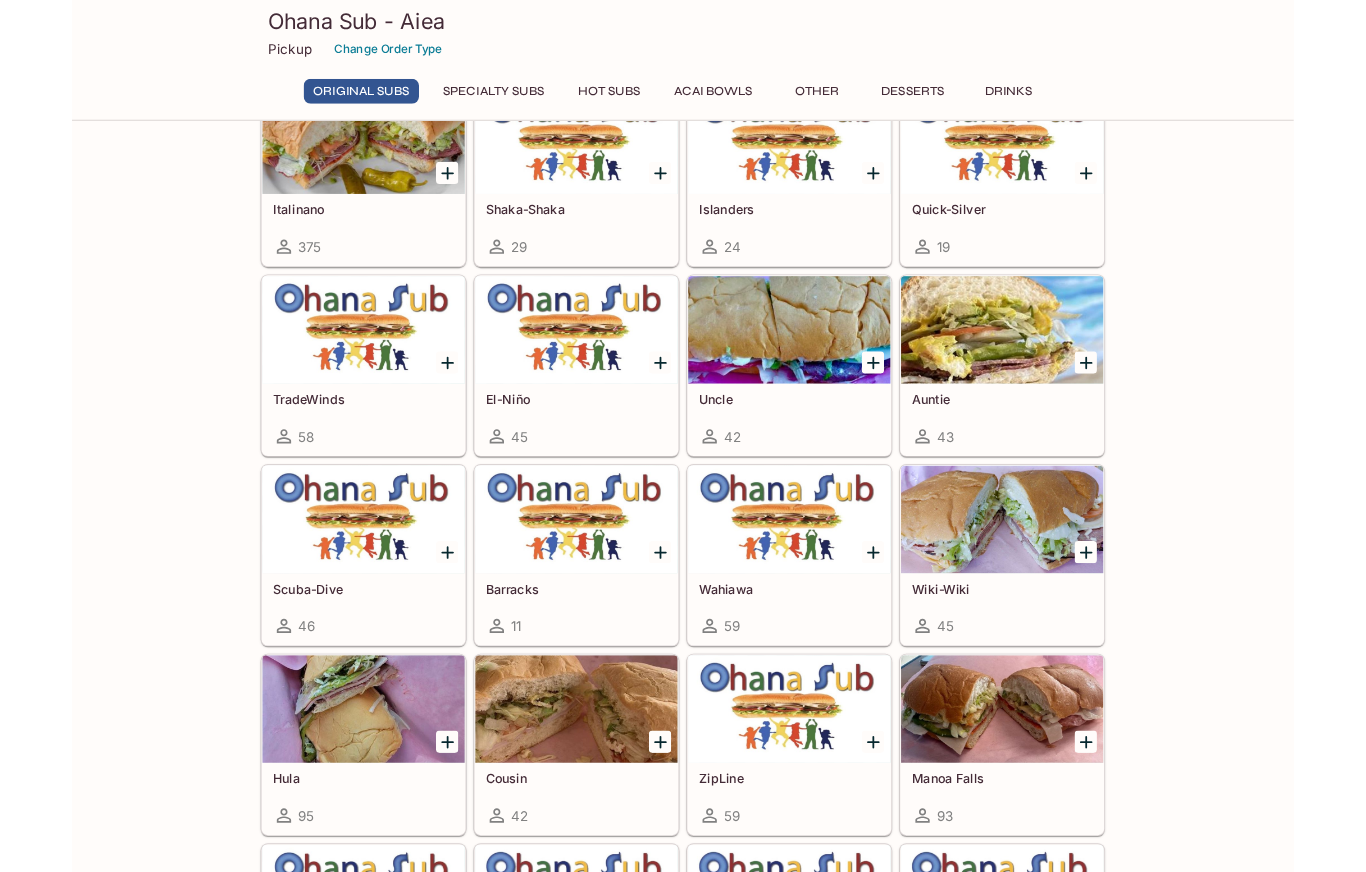 scroll, scrollTop: 112, scrollLeft: 0, axis: vertical 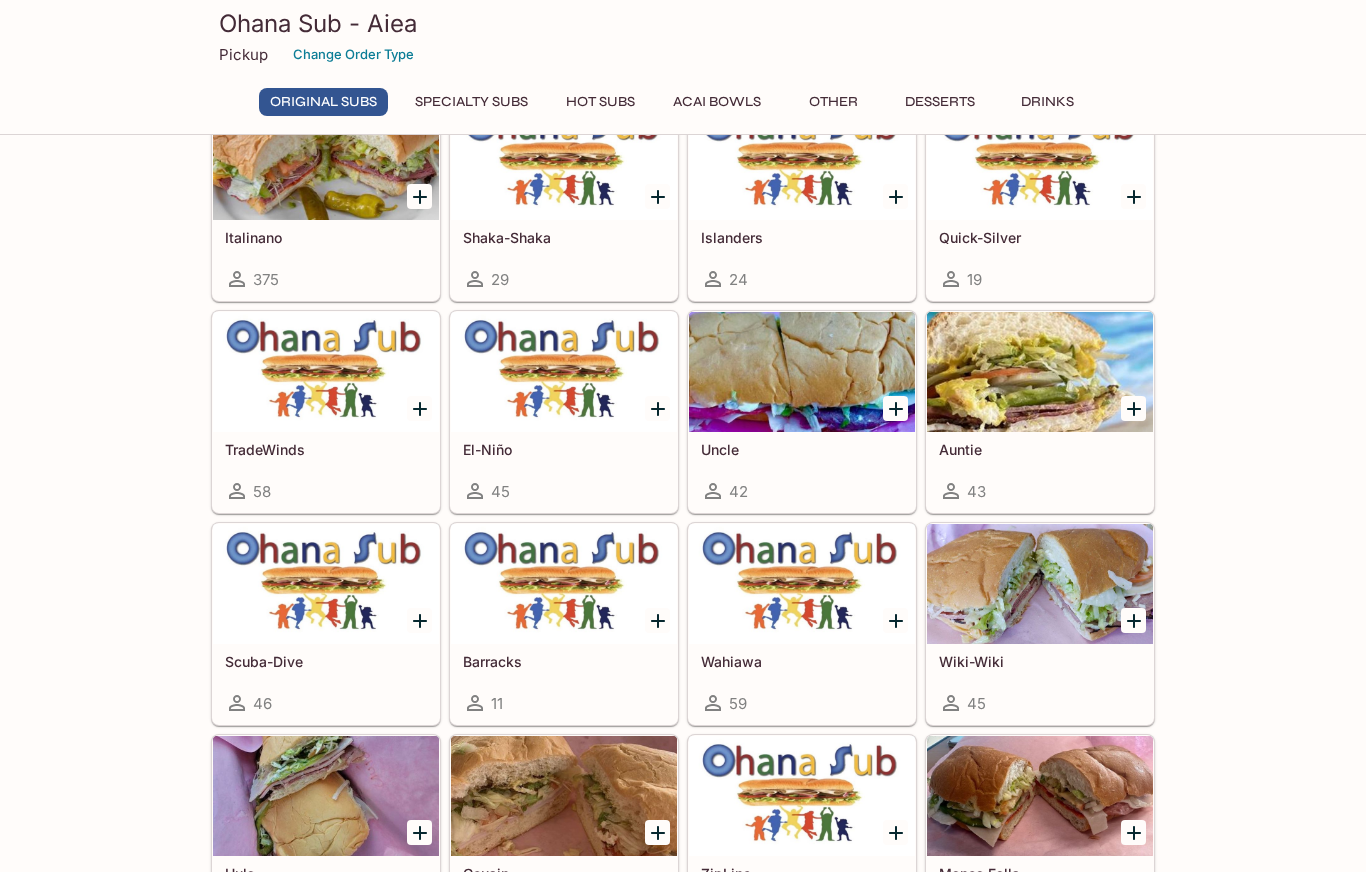 click at bounding box center (564, 372) 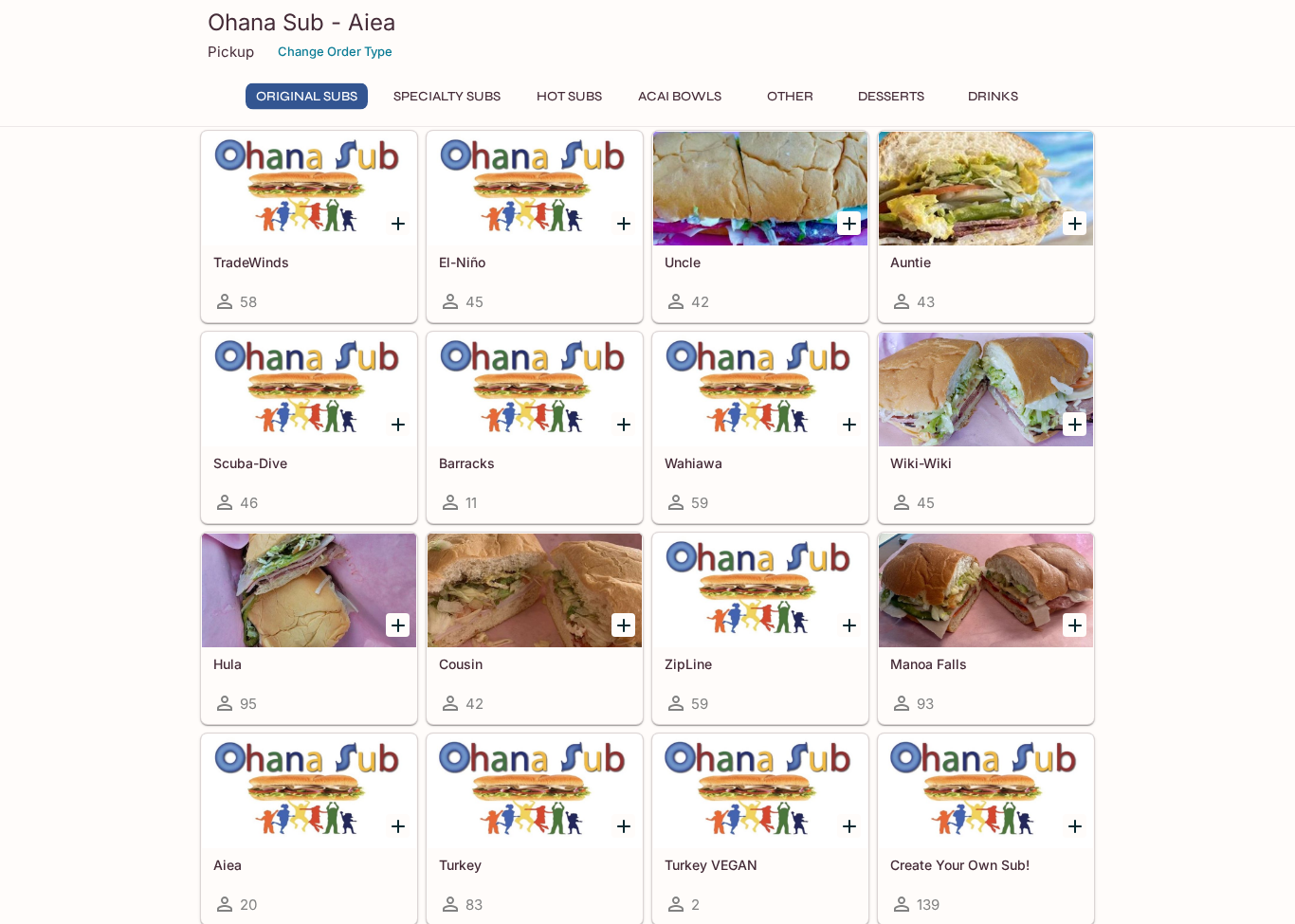 scroll, scrollTop: 270, scrollLeft: 0, axis: vertical 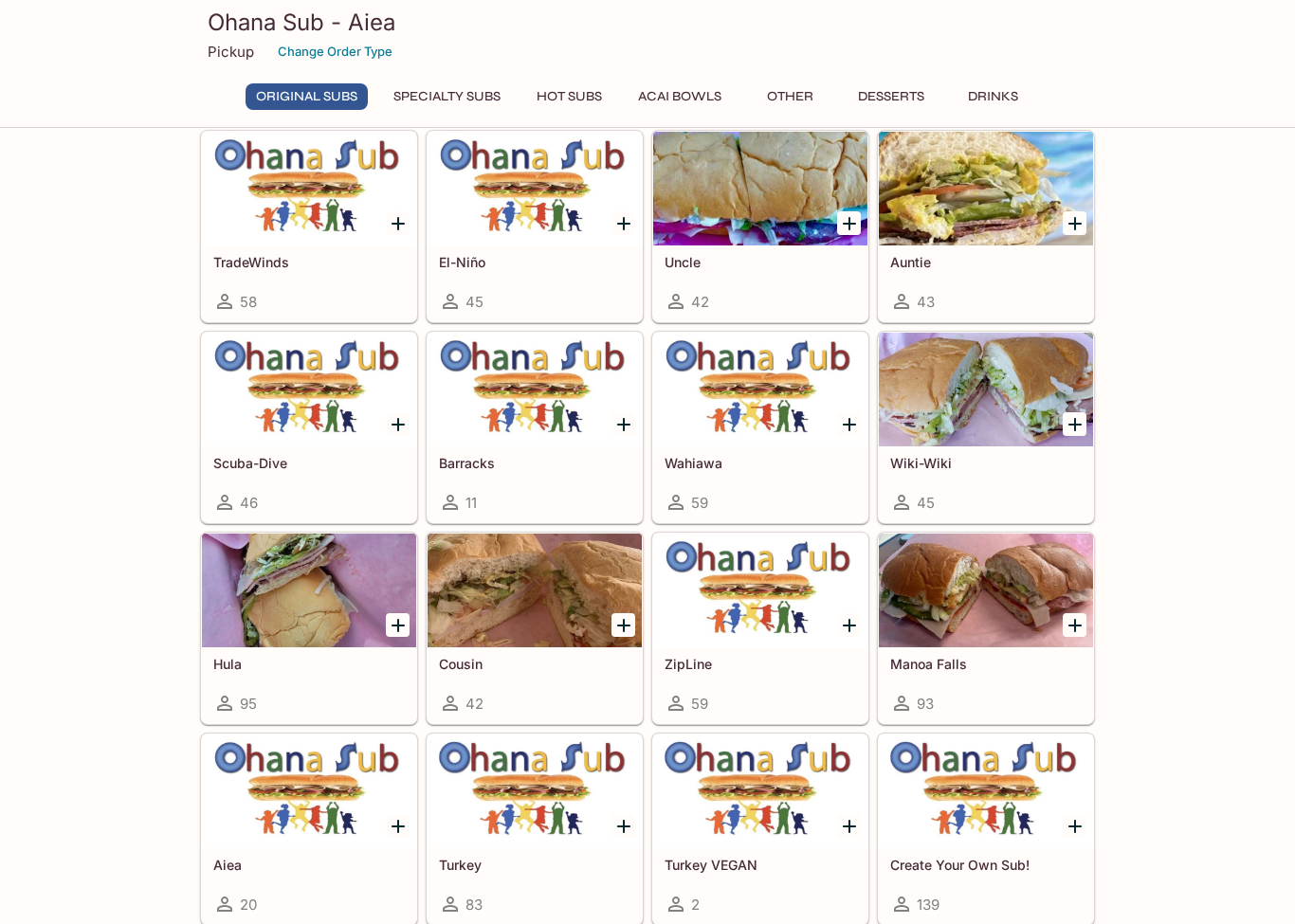 click at bounding box center (986, 590) 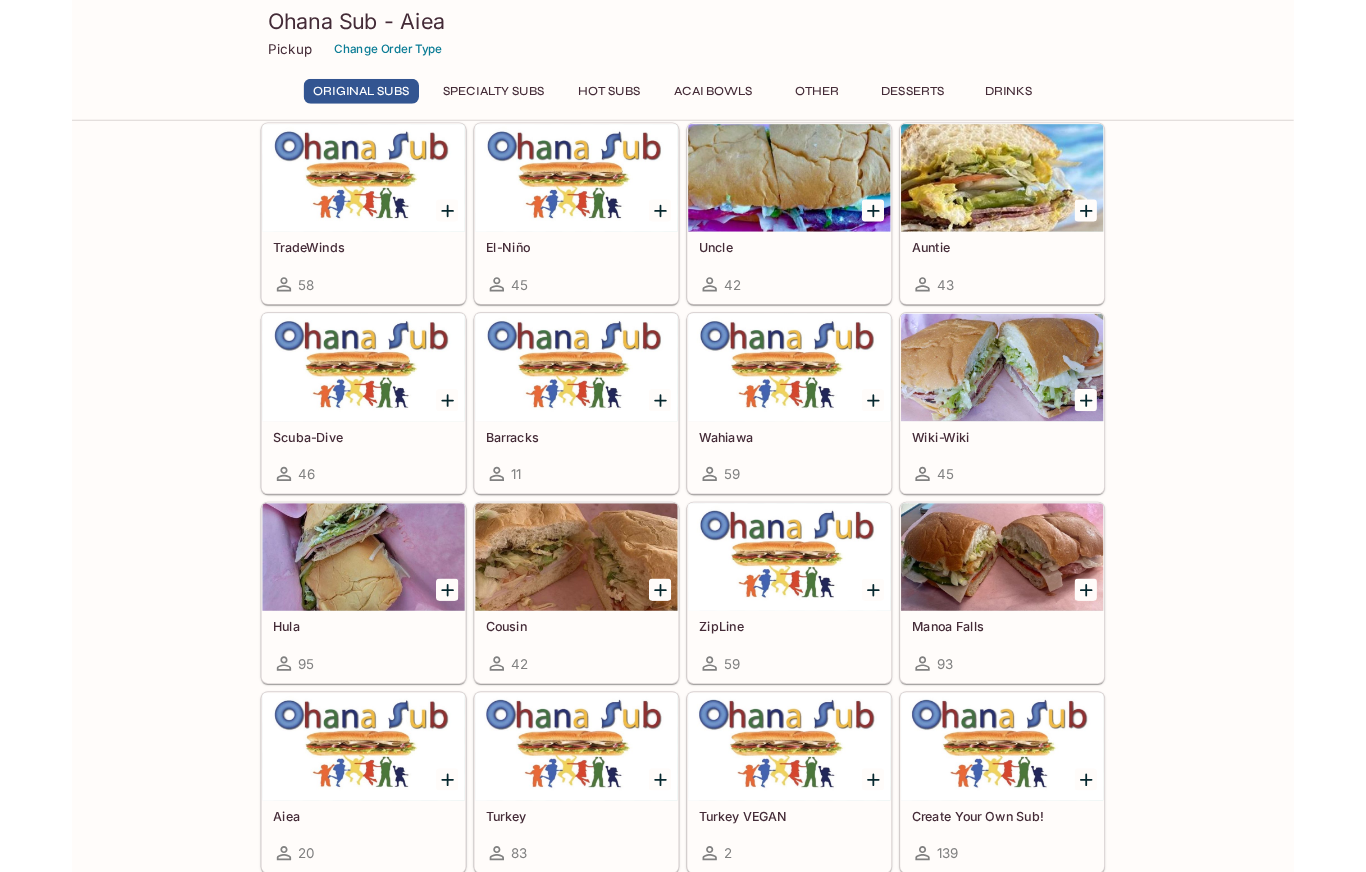 scroll, scrollTop: 0, scrollLeft: 0, axis: both 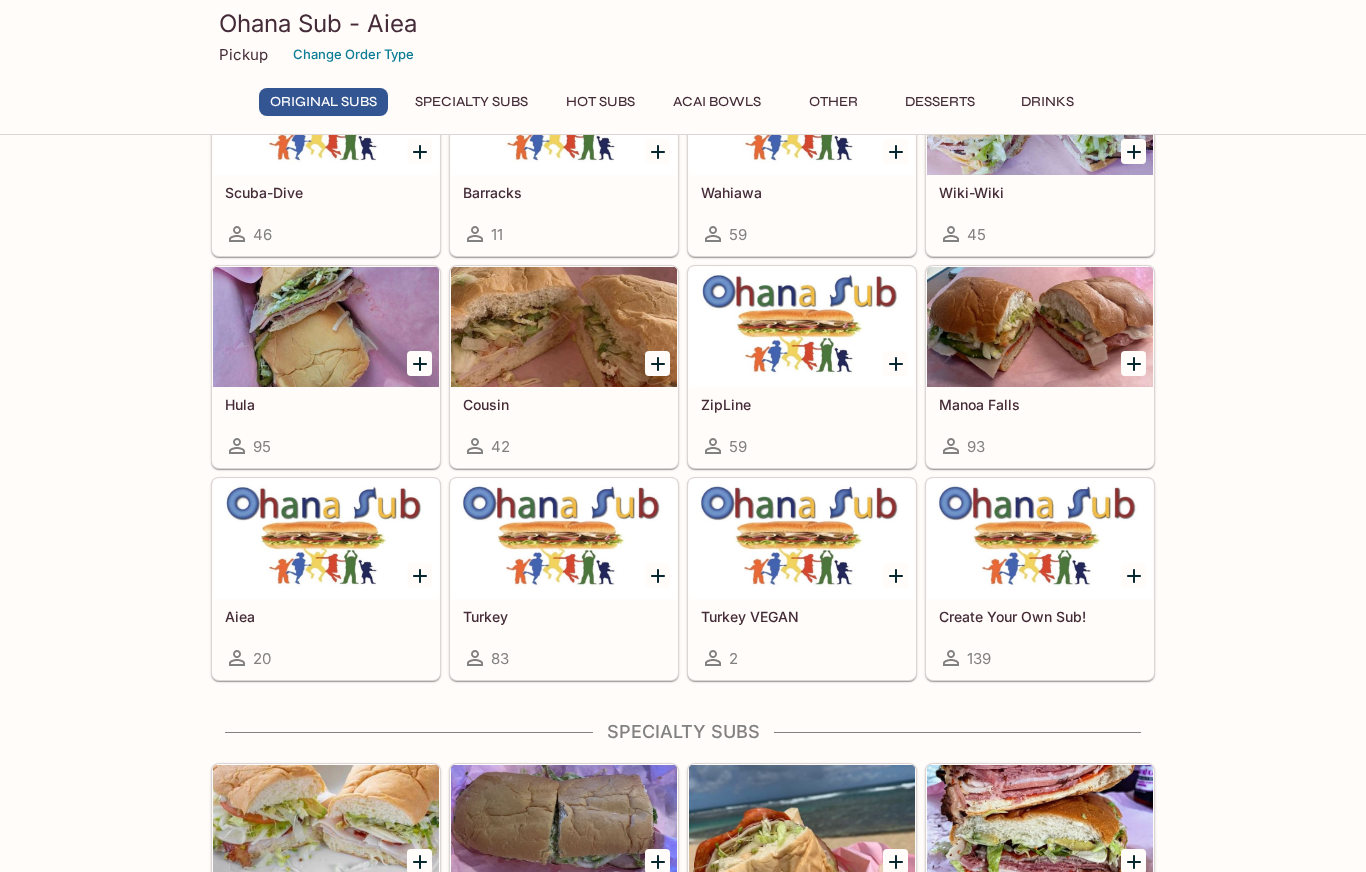 click at bounding box center (326, 539) 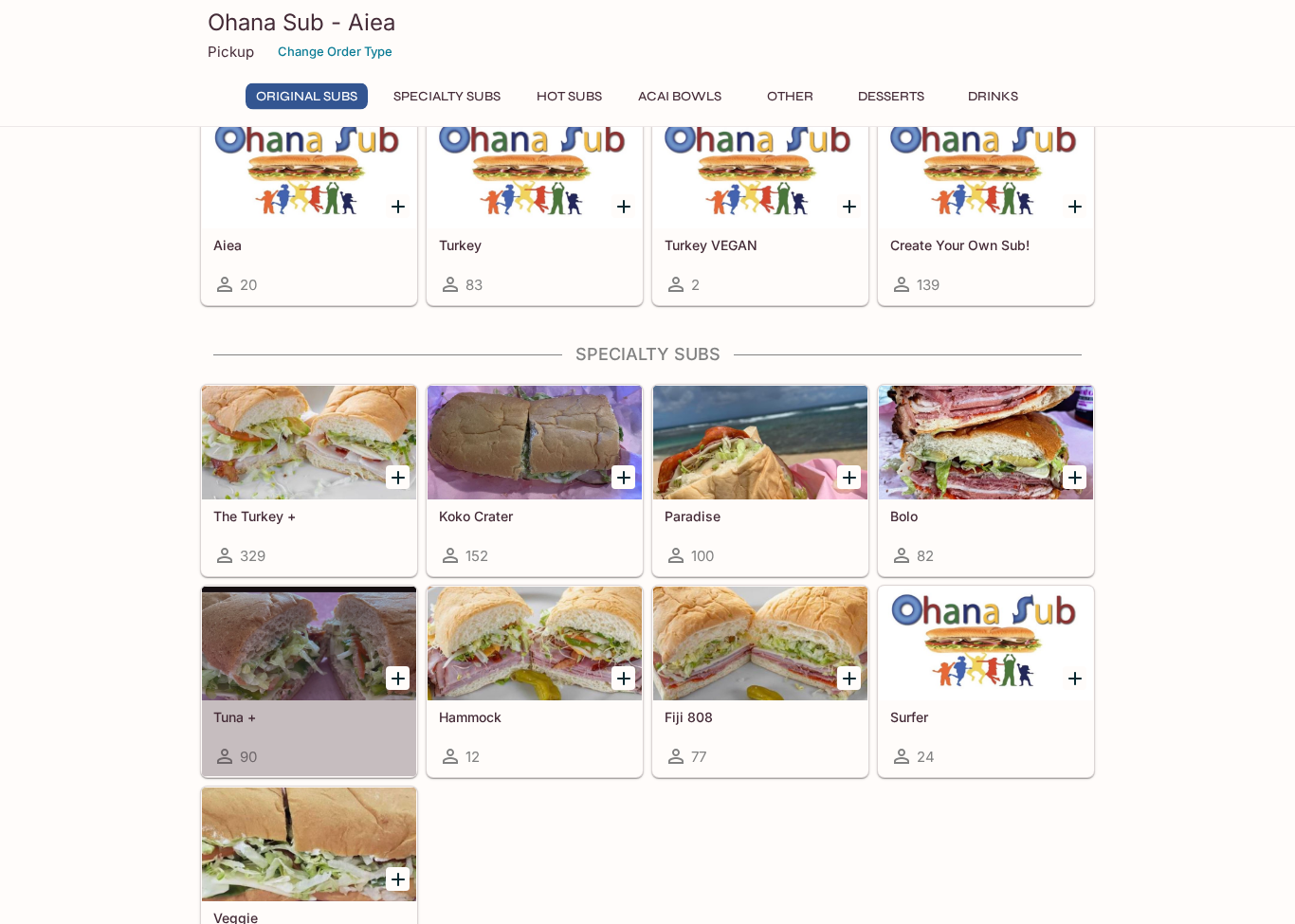 scroll, scrollTop: 890, scrollLeft: 0, axis: vertical 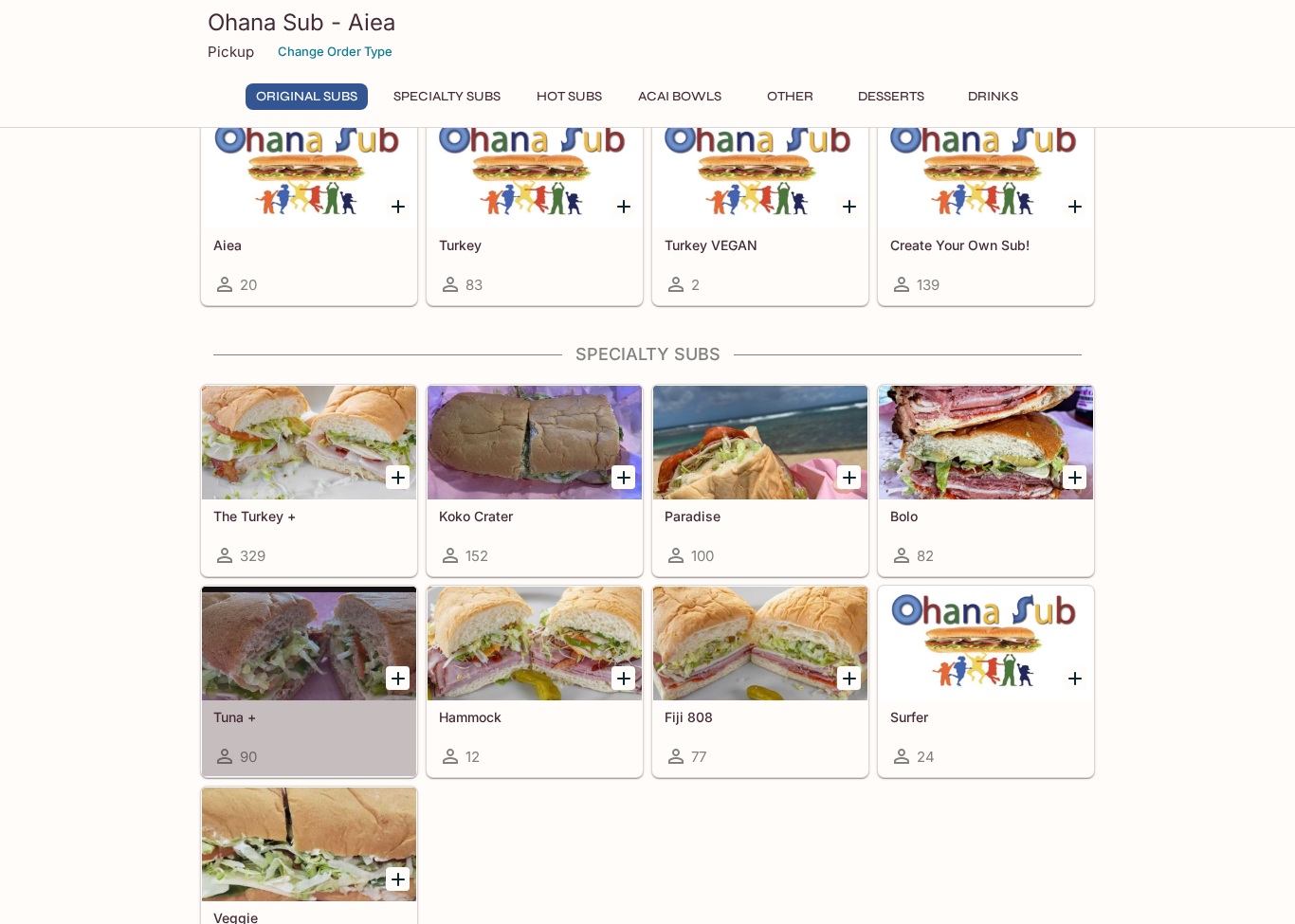 click at bounding box center [309, 643] 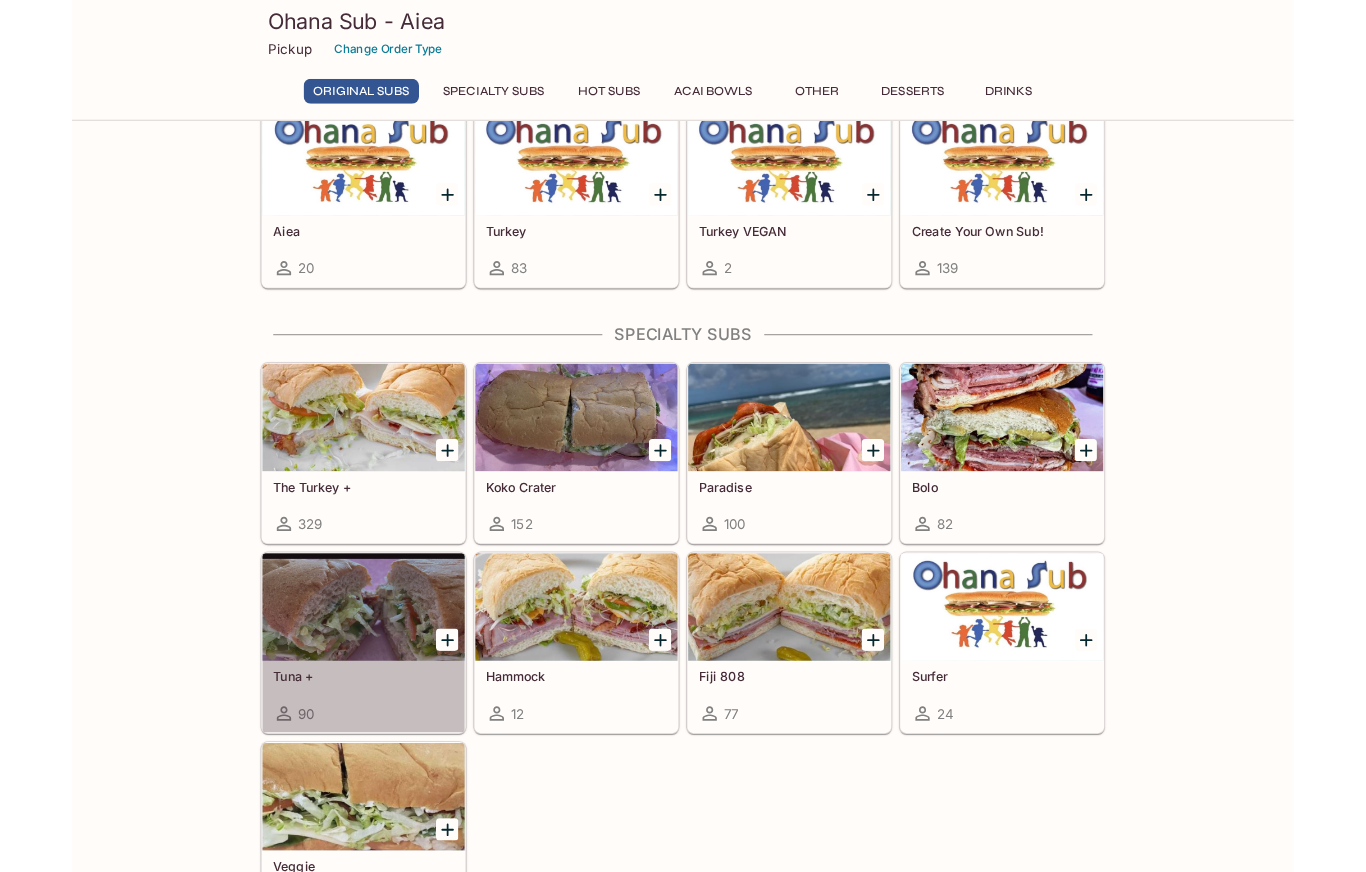 scroll, scrollTop: 0, scrollLeft: 0, axis: both 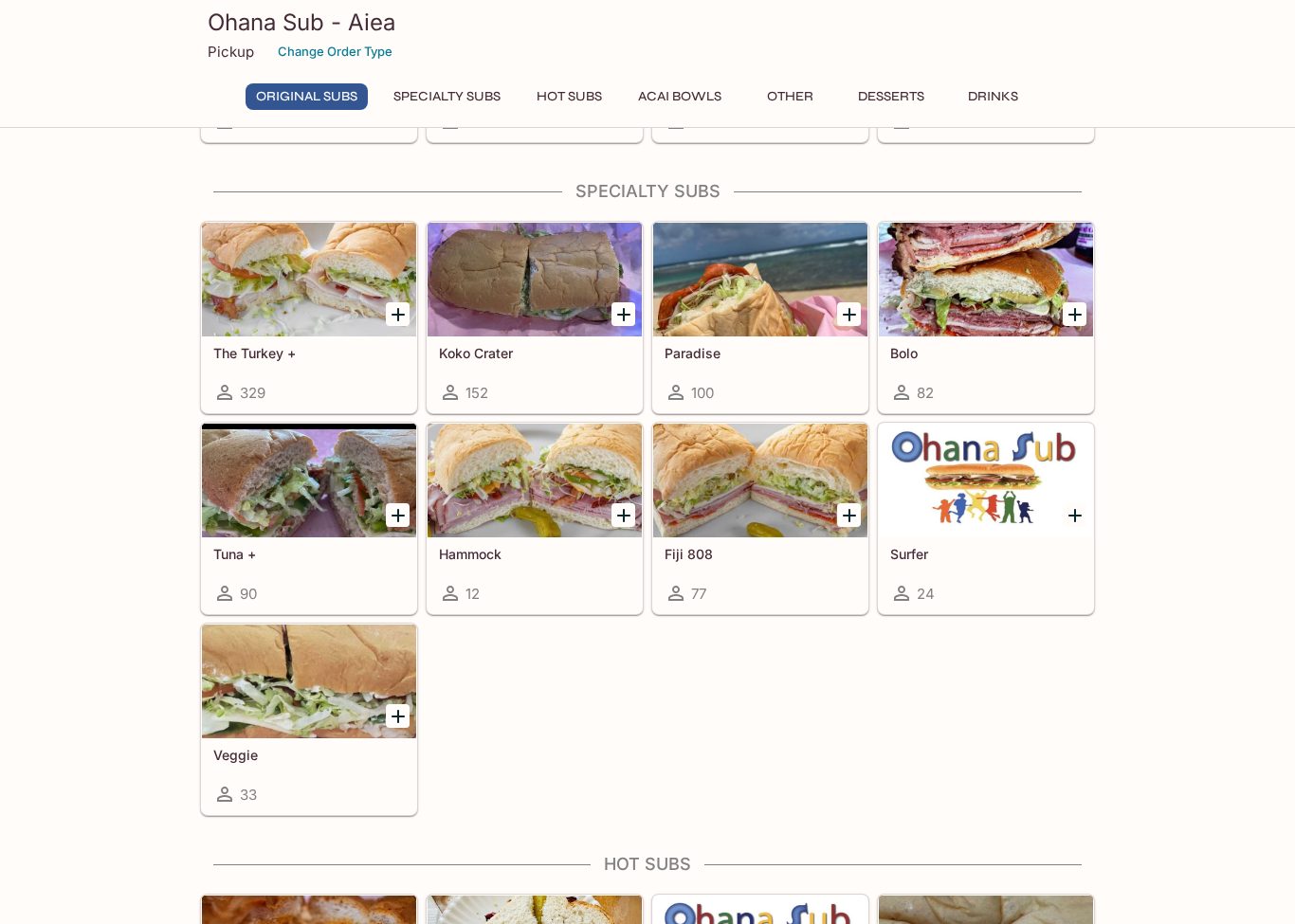 click at bounding box center [535, 480] 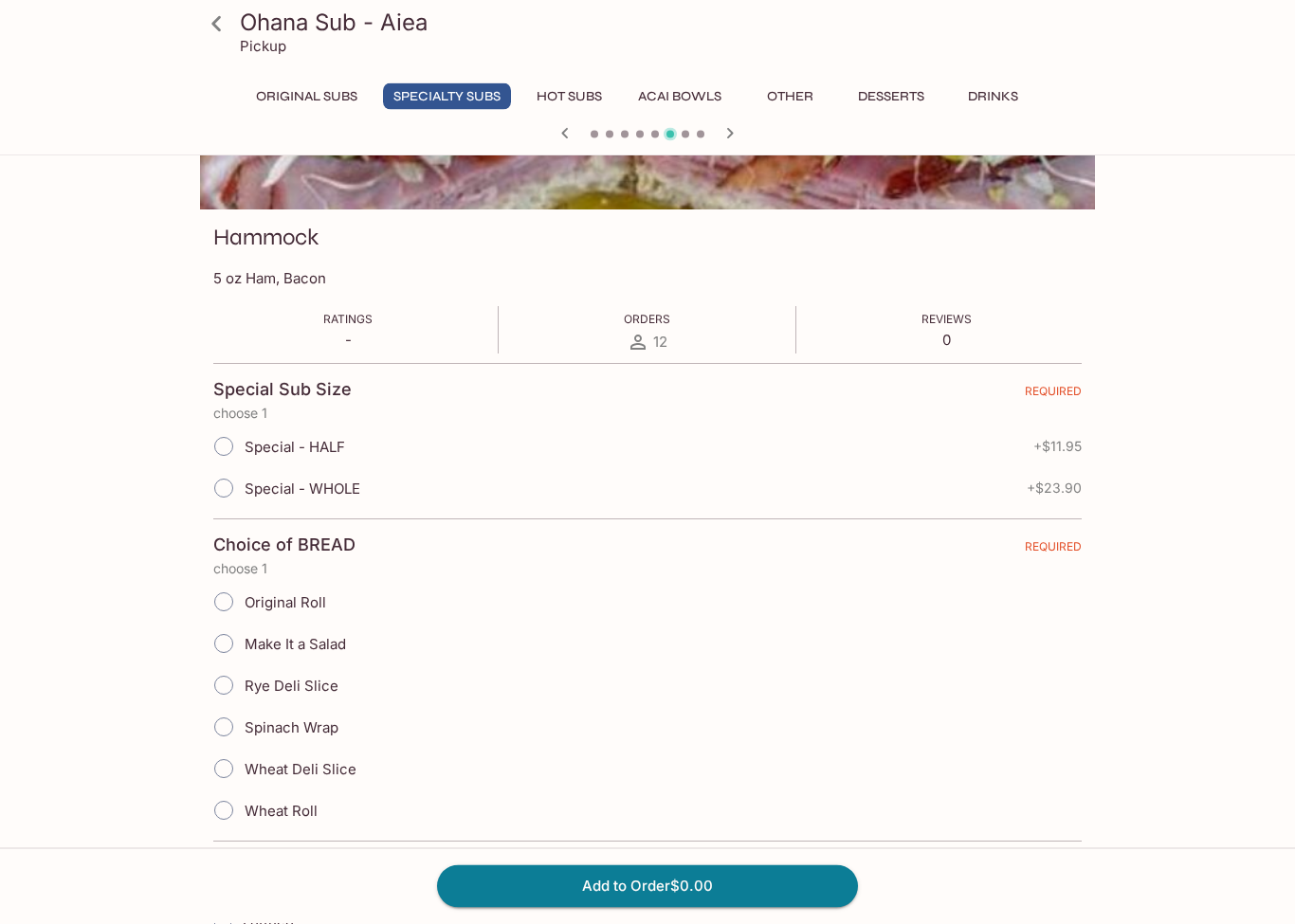 scroll, scrollTop: 212, scrollLeft: 0, axis: vertical 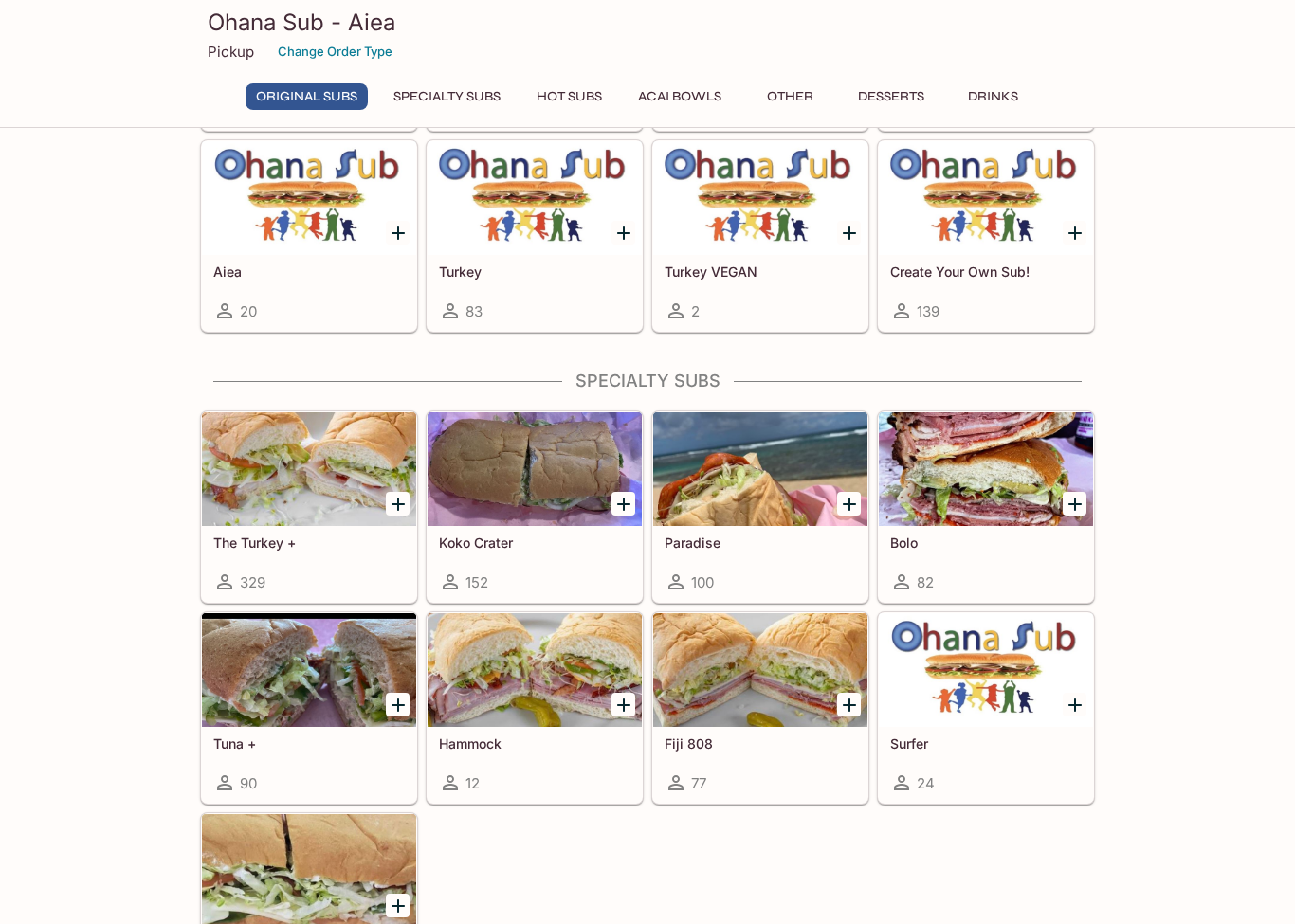 click at bounding box center [535, 469] 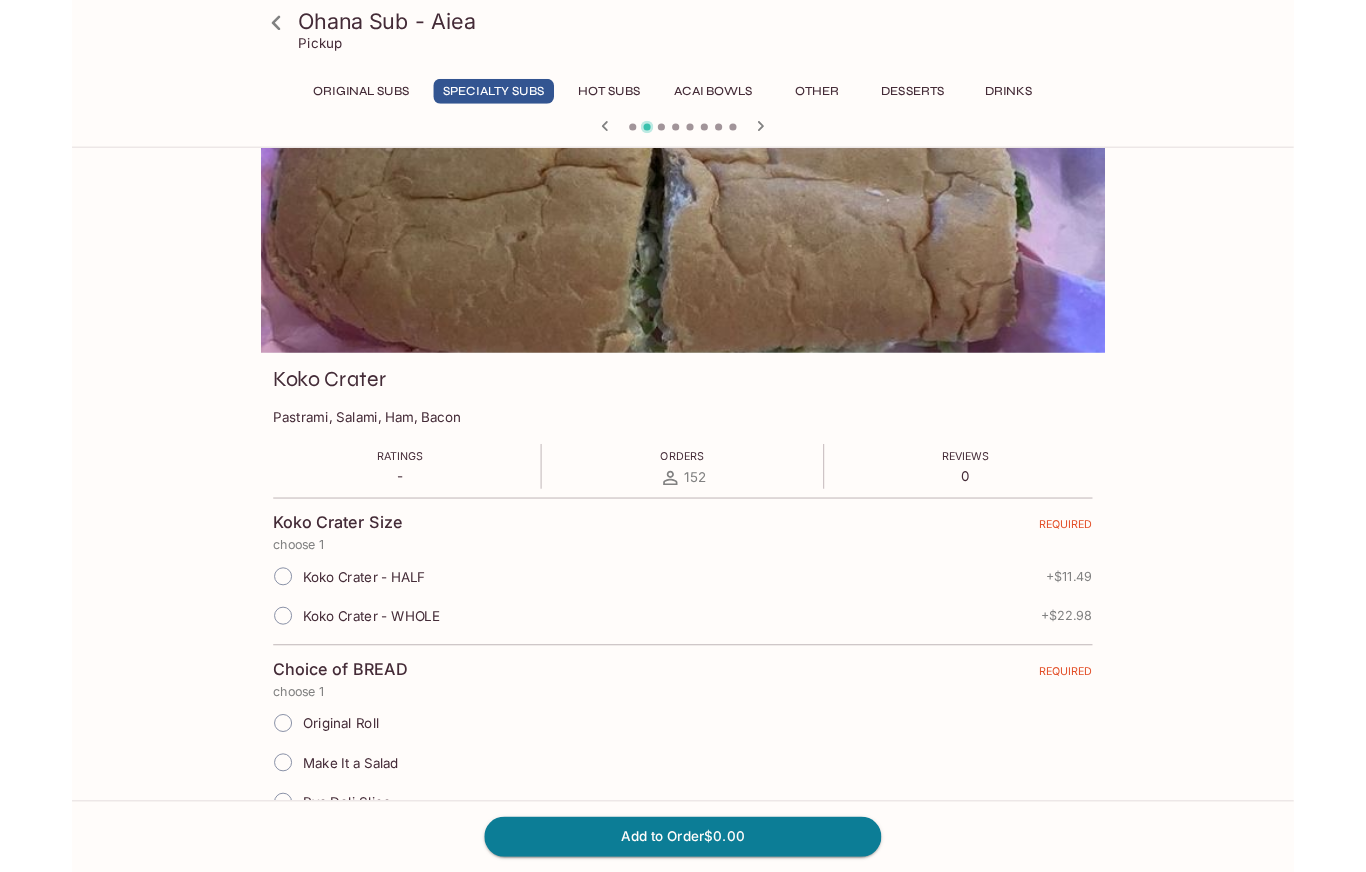 scroll, scrollTop: 0, scrollLeft: 0, axis: both 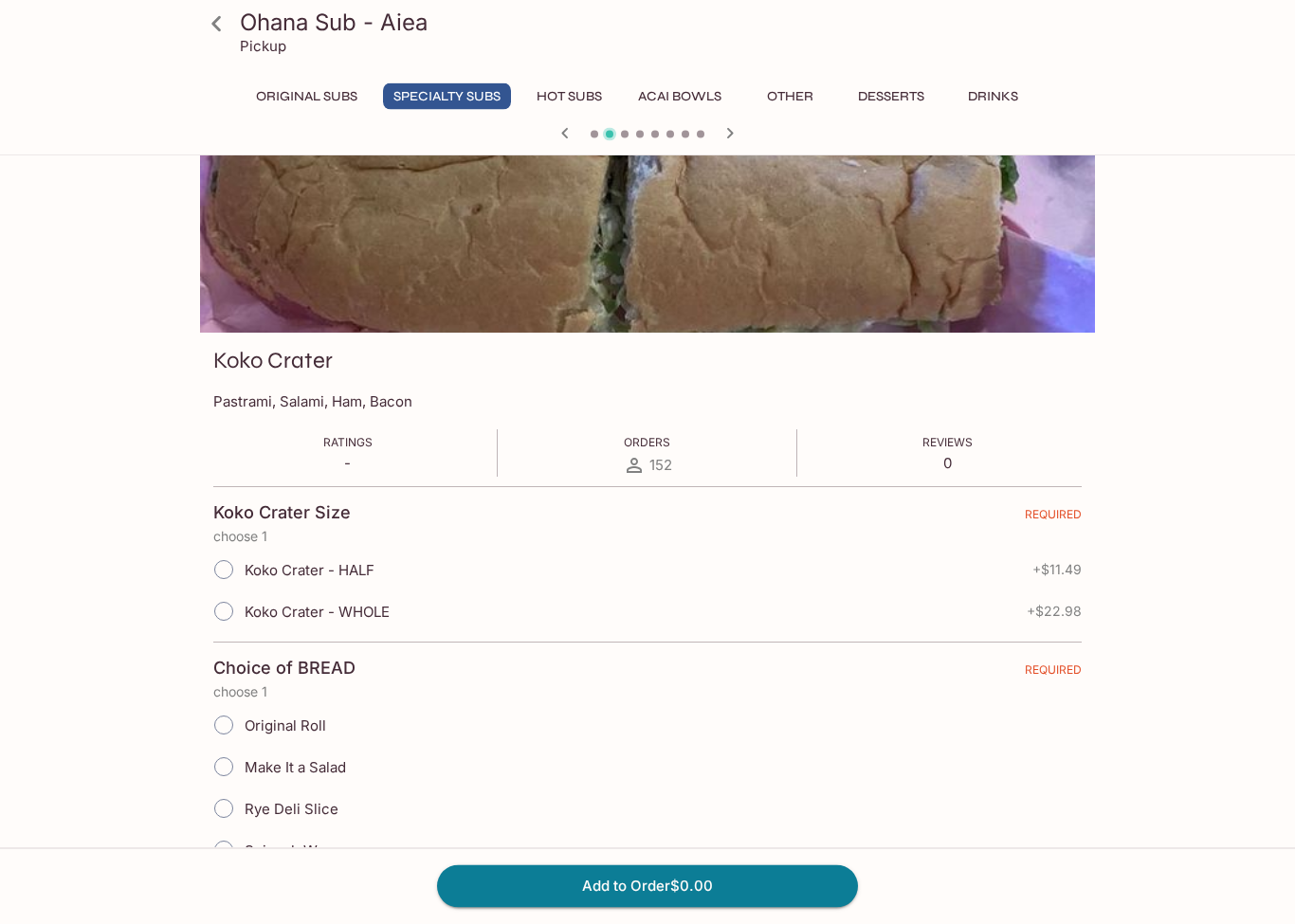 click on "Koko Crater - WHOLE" at bounding box center [224, 612] 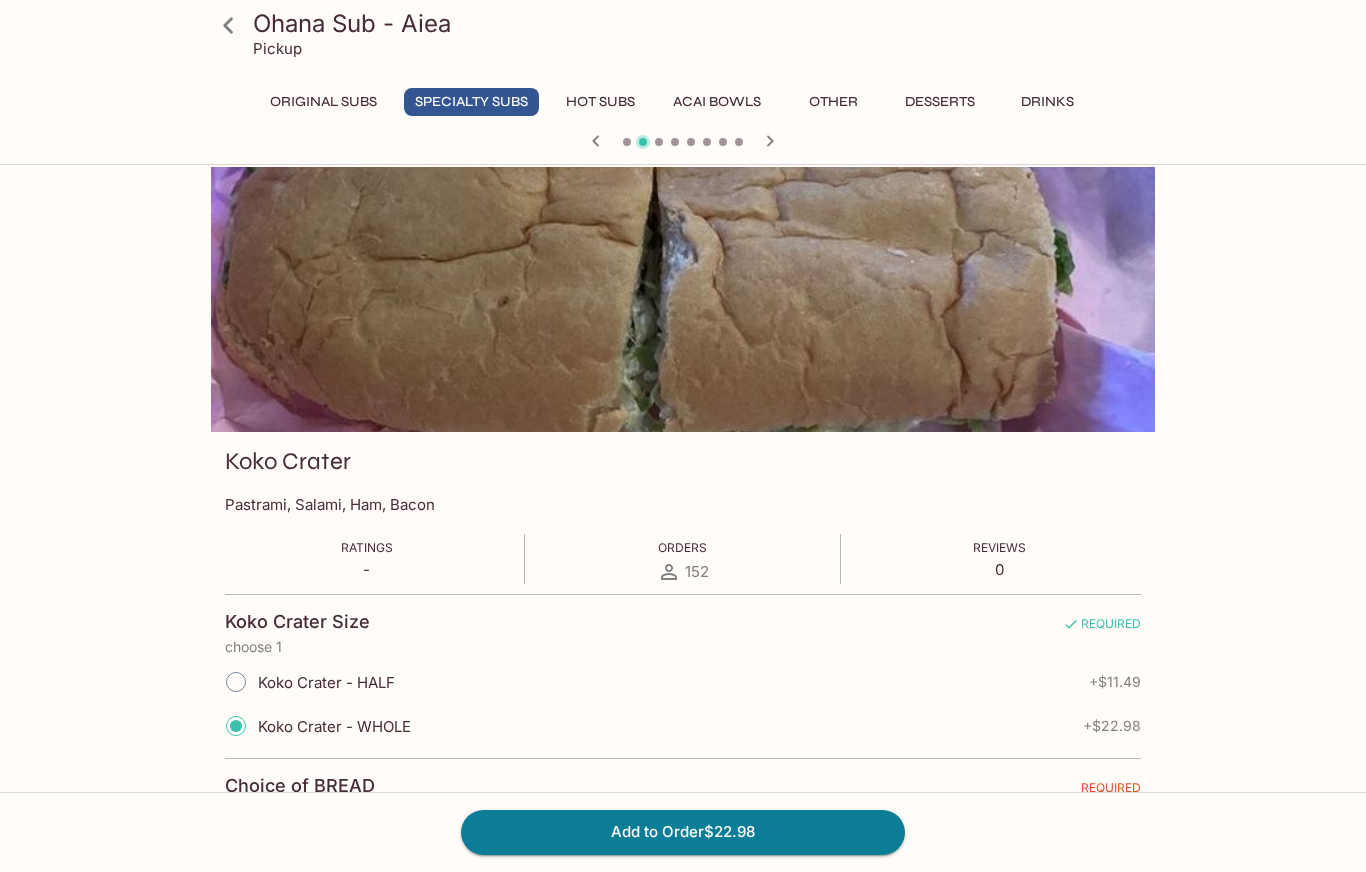 scroll, scrollTop: 0, scrollLeft: 0, axis: both 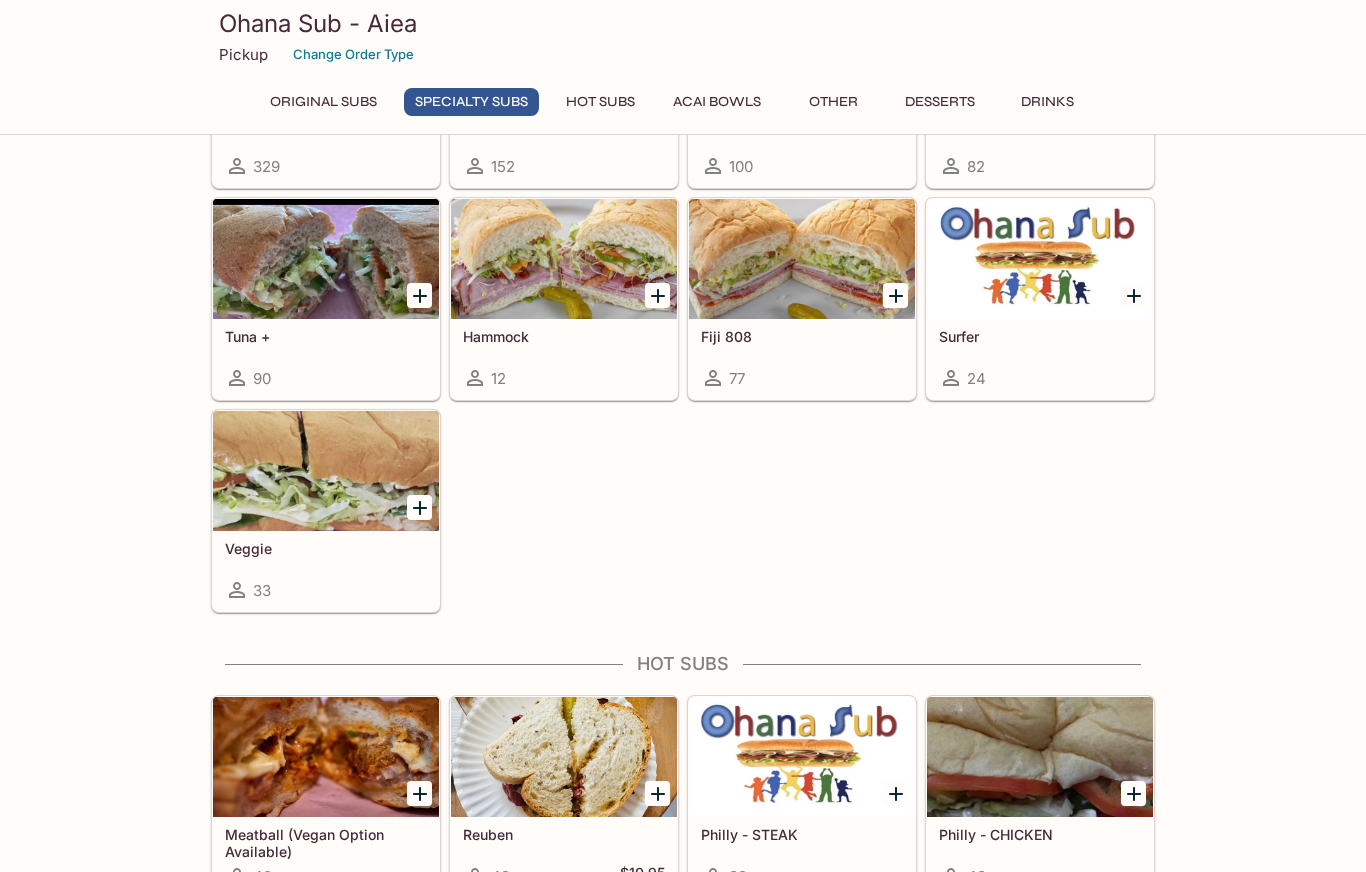 click at bounding box center (1040, 259) 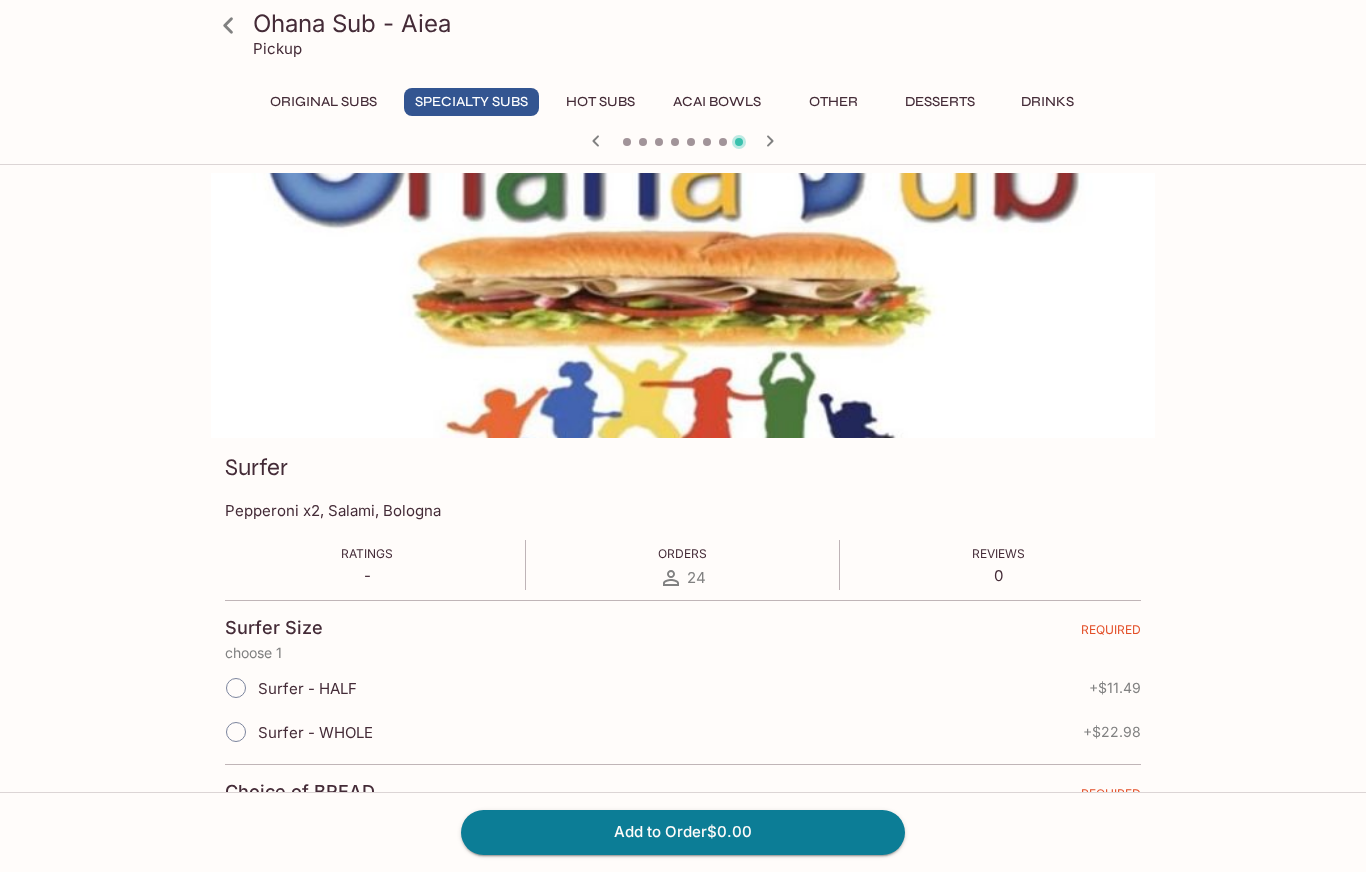 click on "Surfer - WHOLE" at bounding box center [236, 732] 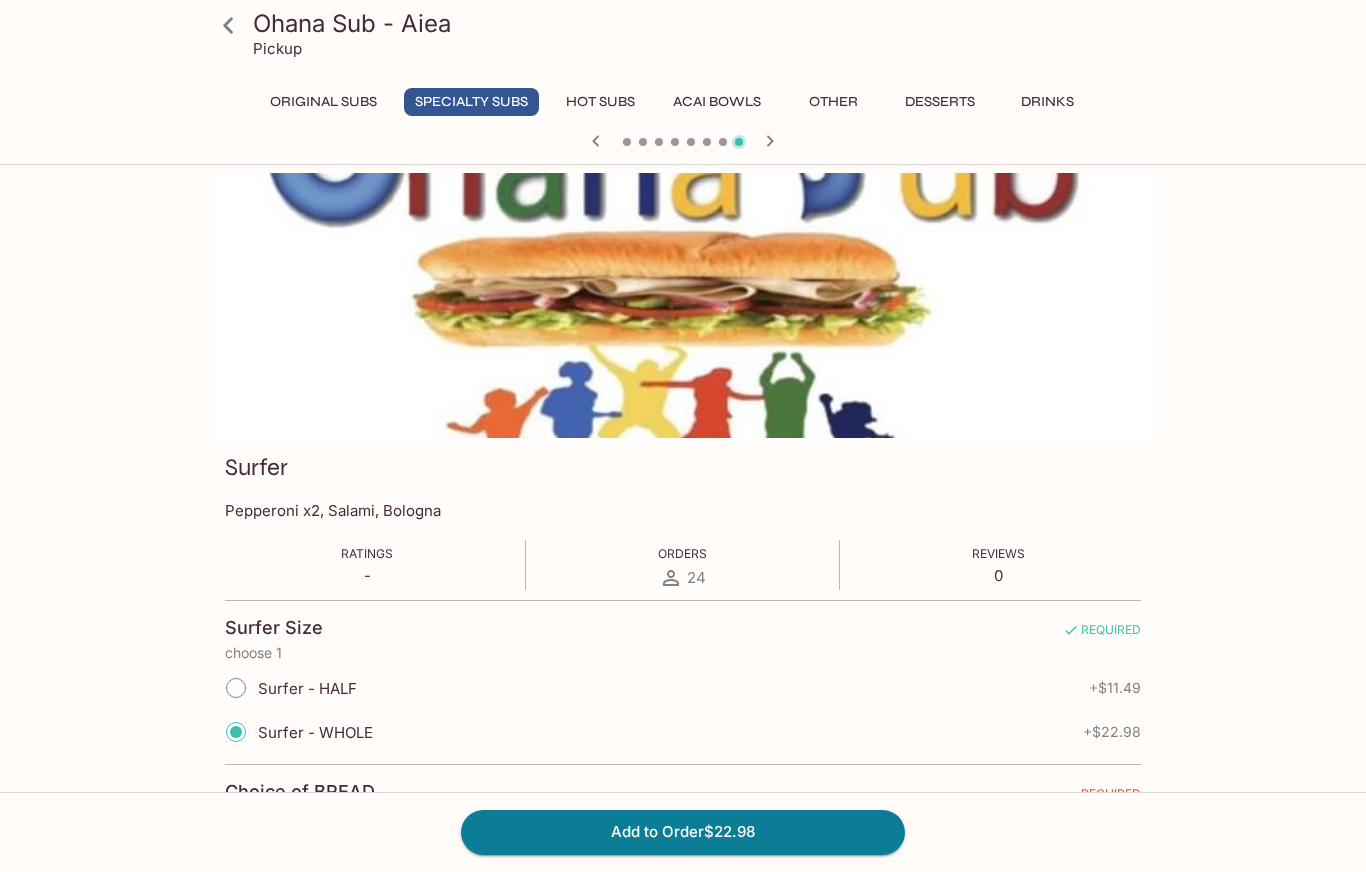 click on "Surfer - HALF" at bounding box center (236, 688) 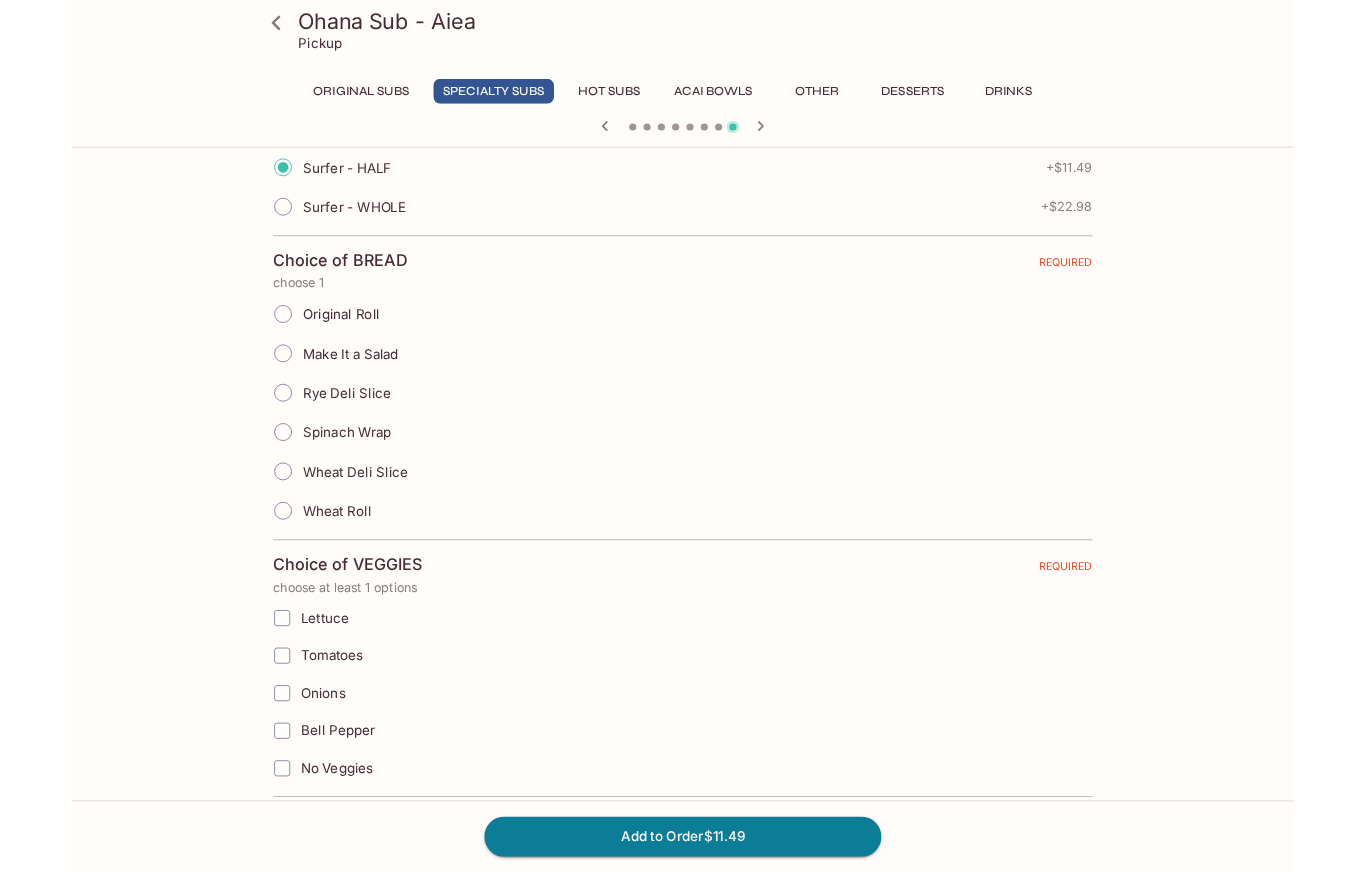 scroll, scrollTop: 497, scrollLeft: 0, axis: vertical 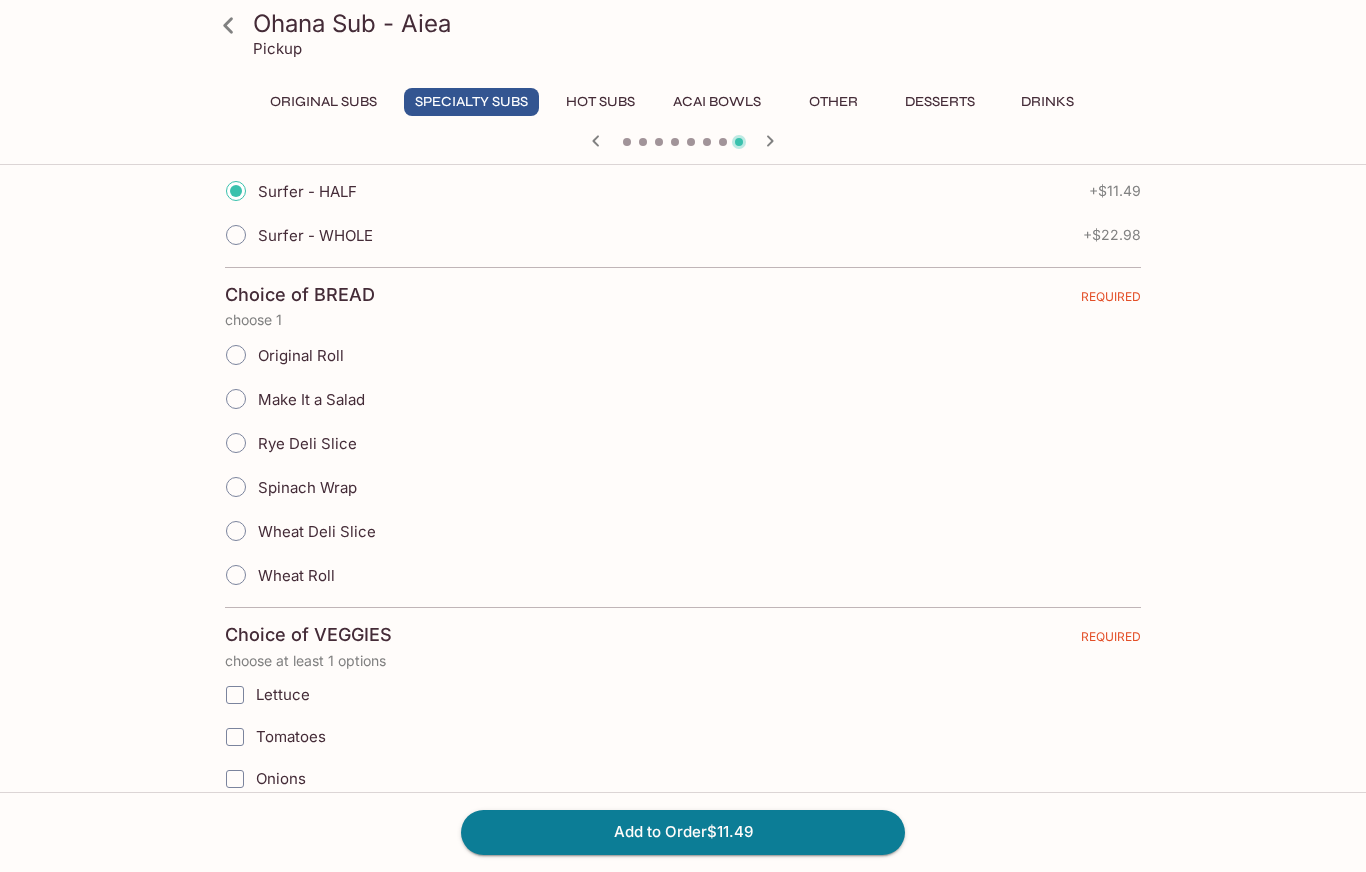 click on "Wheat Roll" at bounding box center (236, 575) 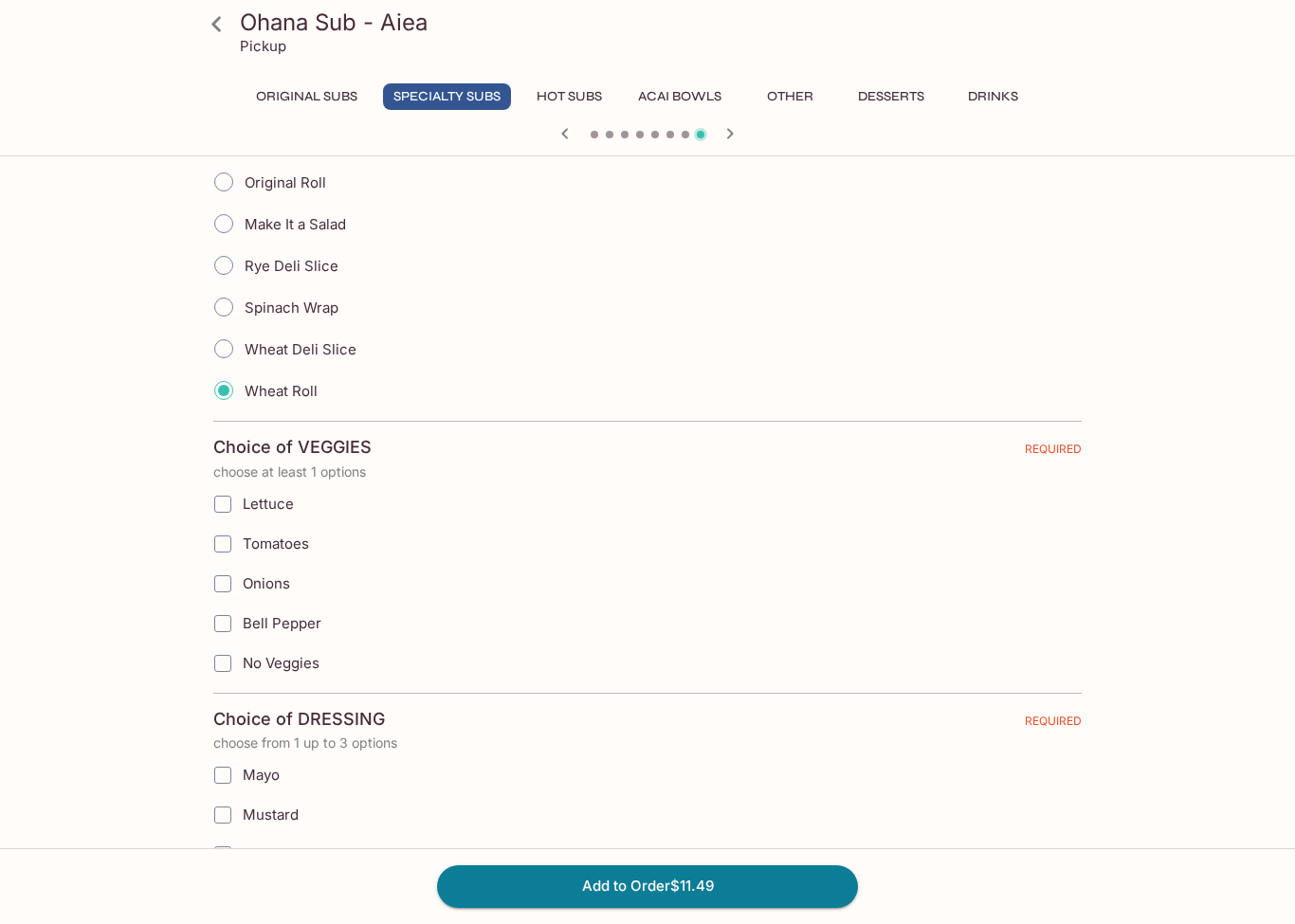 scroll, scrollTop: 625, scrollLeft: 0, axis: vertical 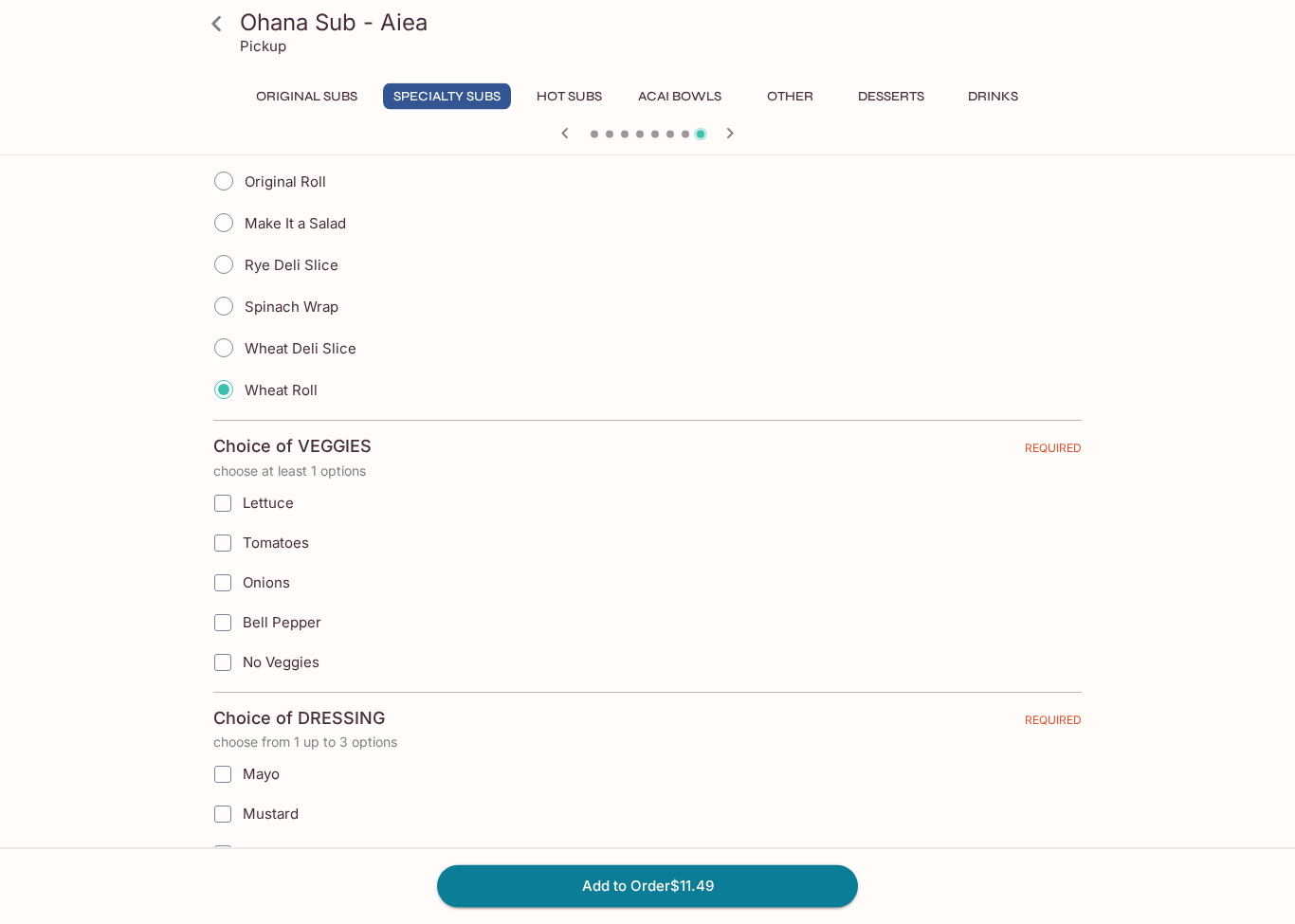 click on "Lettuce" at bounding box center (223, 504) 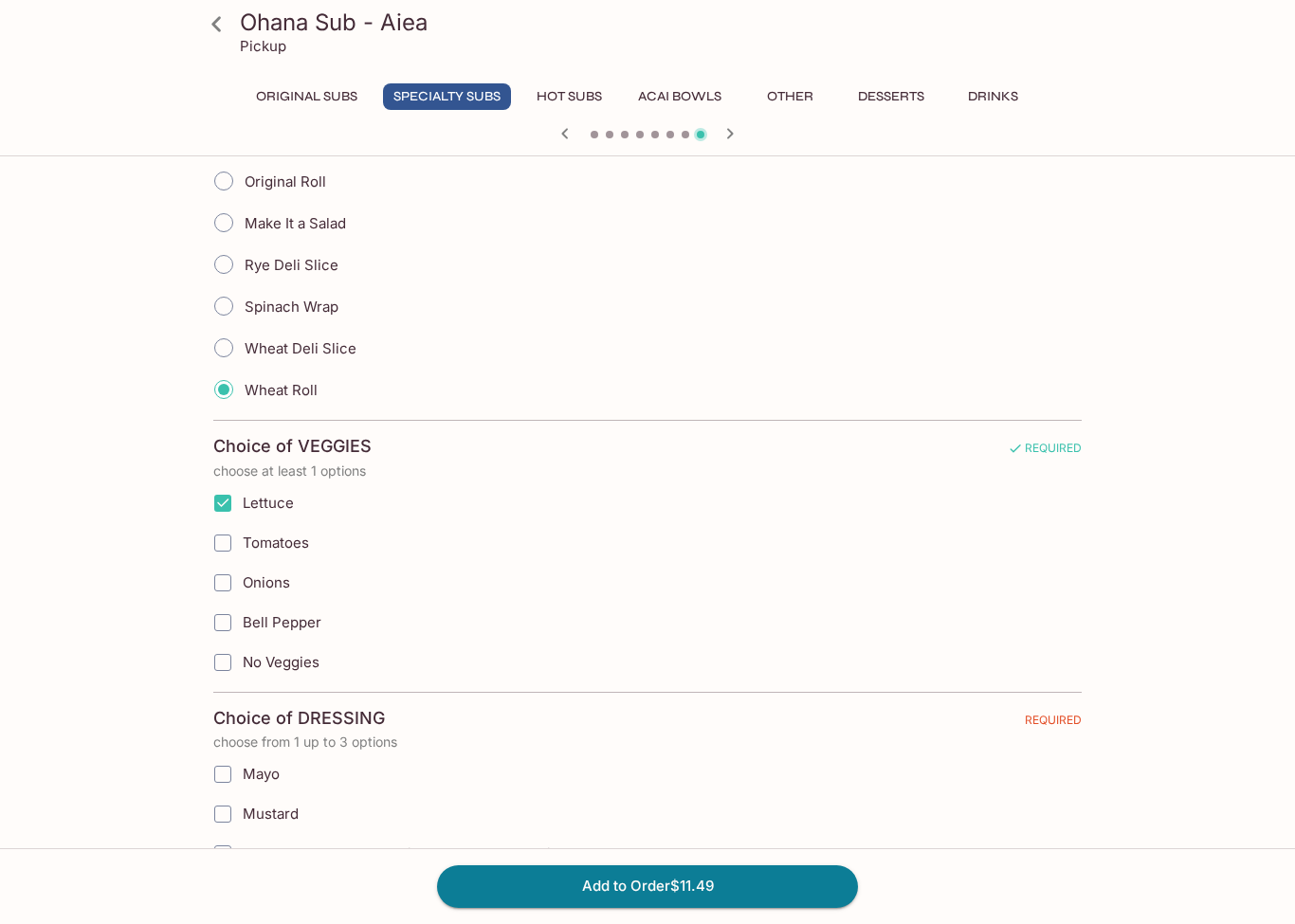 click on "Tomatoes" at bounding box center (223, 543) 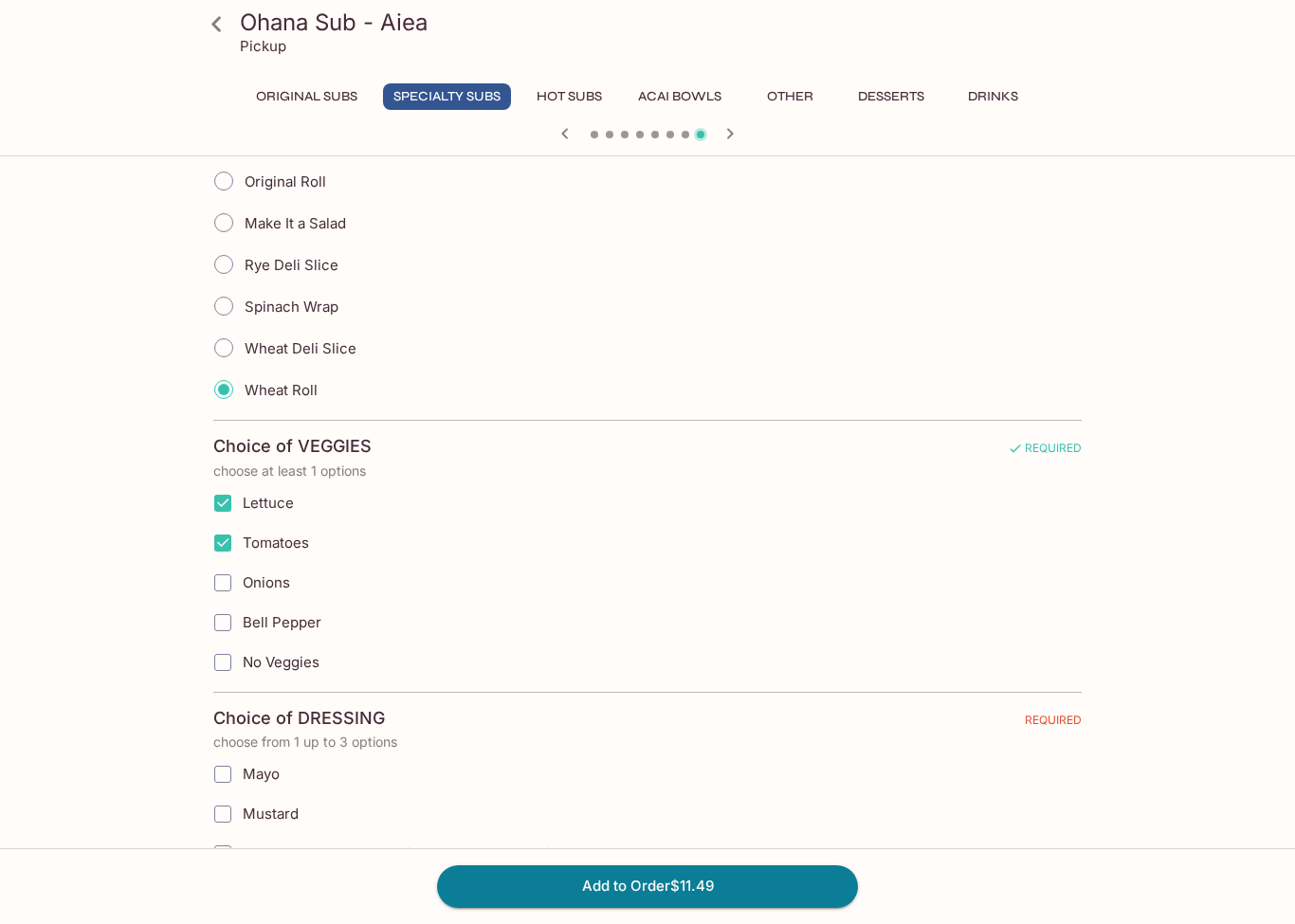 click on "Onions" at bounding box center [223, 583] 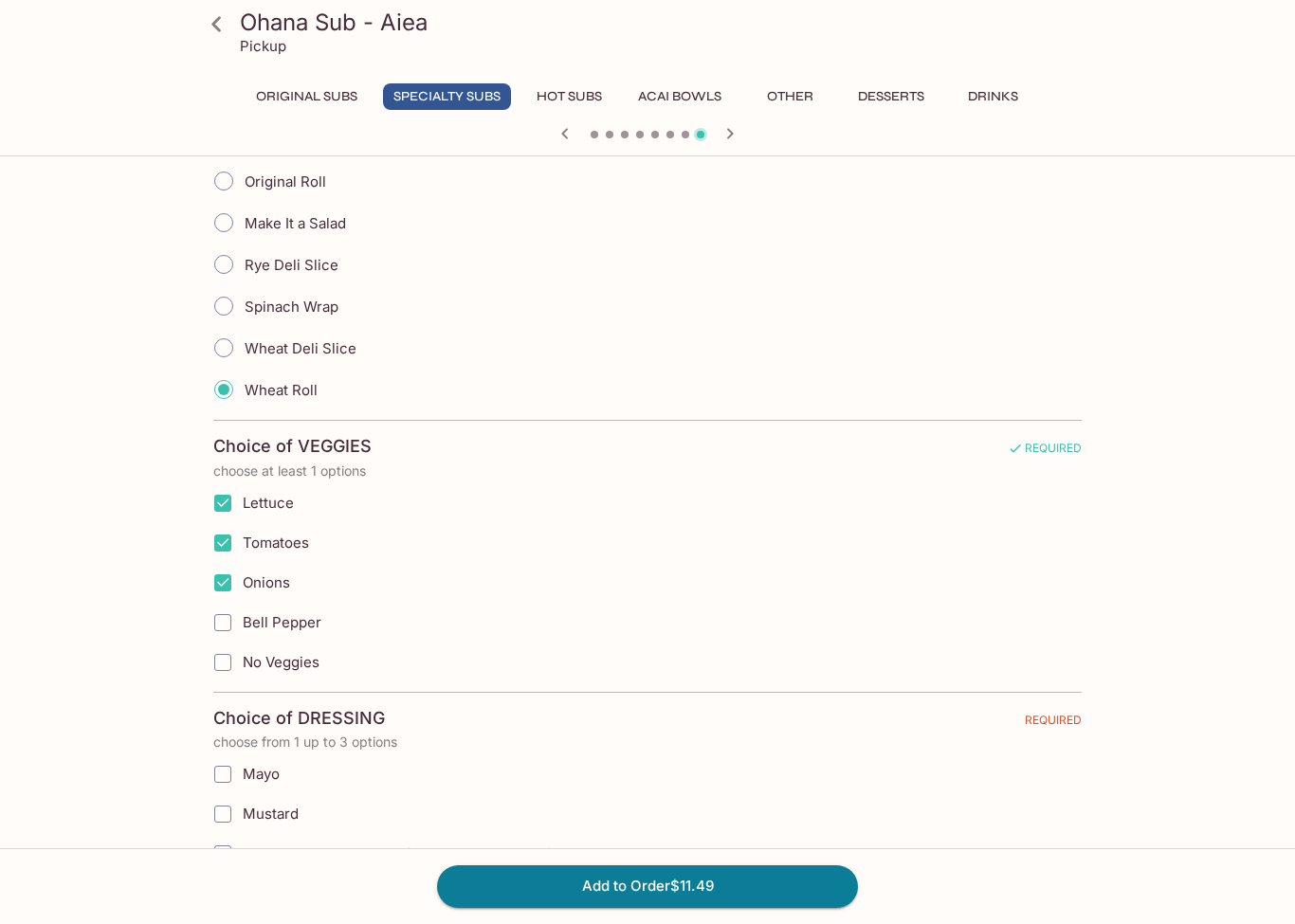 click on "Bell Pepper" at bounding box center (223, 623) 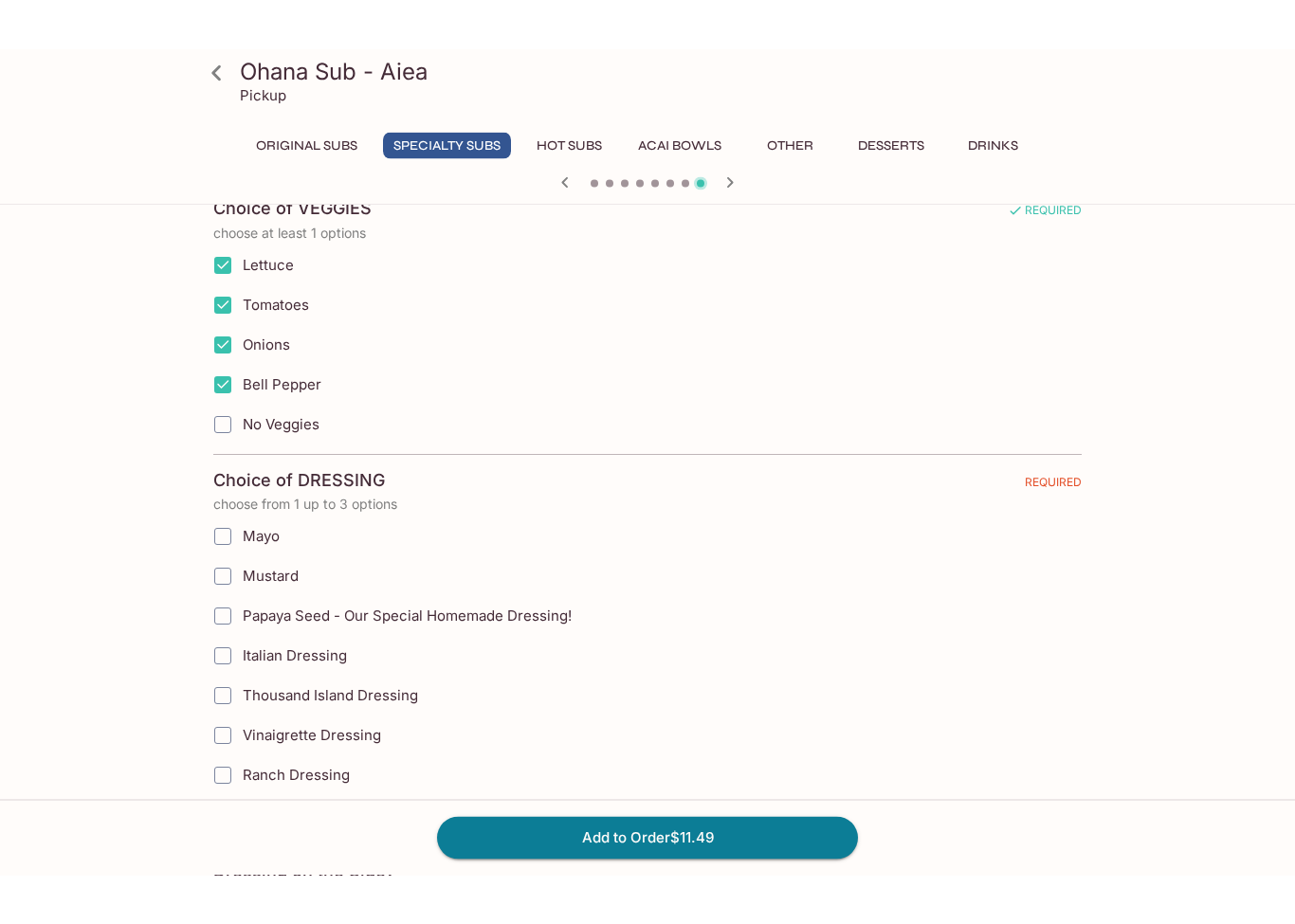 scroll, scrollTop: 915, scrollLeft: 0, axis: vertical 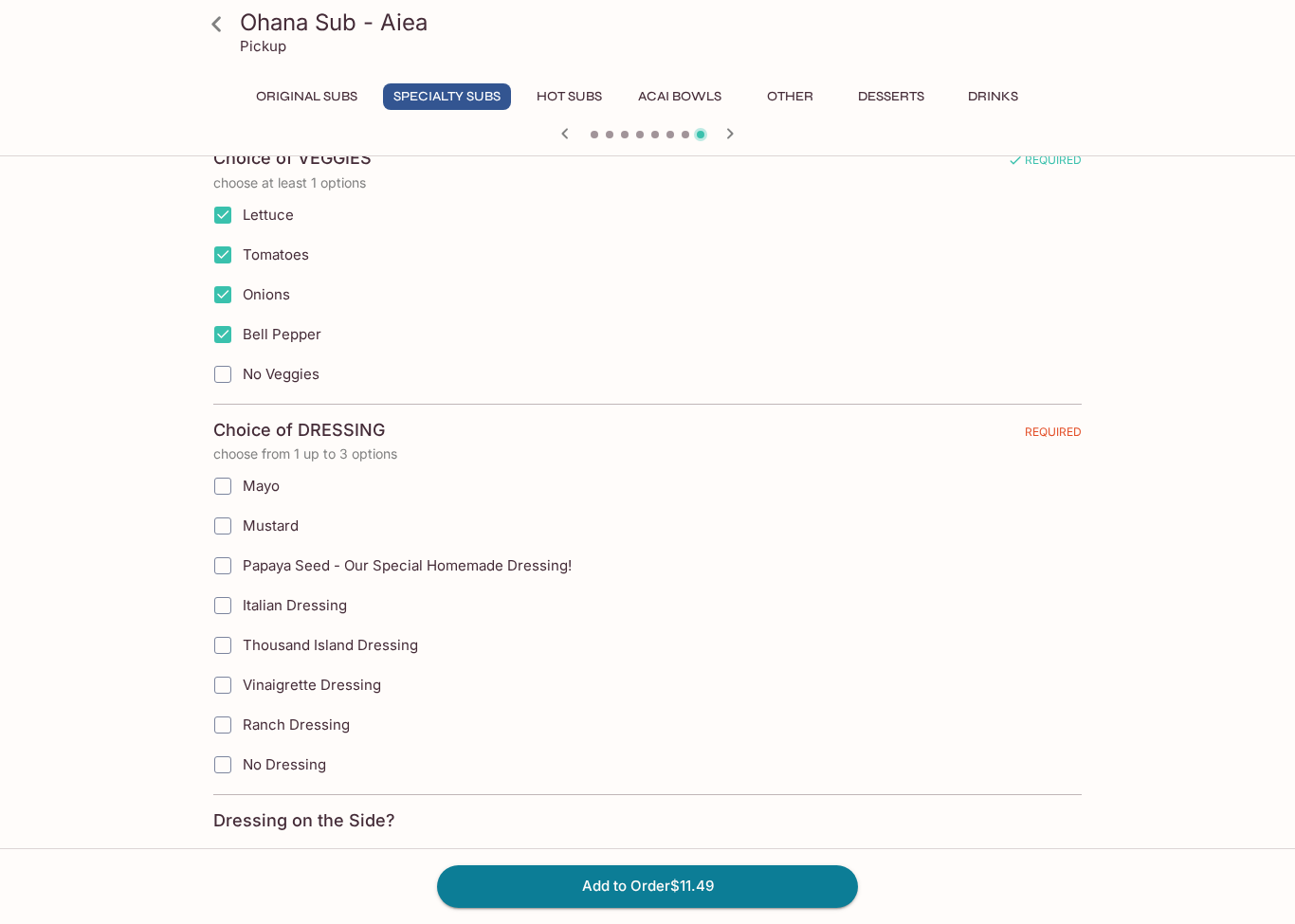 click on "Mayo" at bounding box center [223, 486] 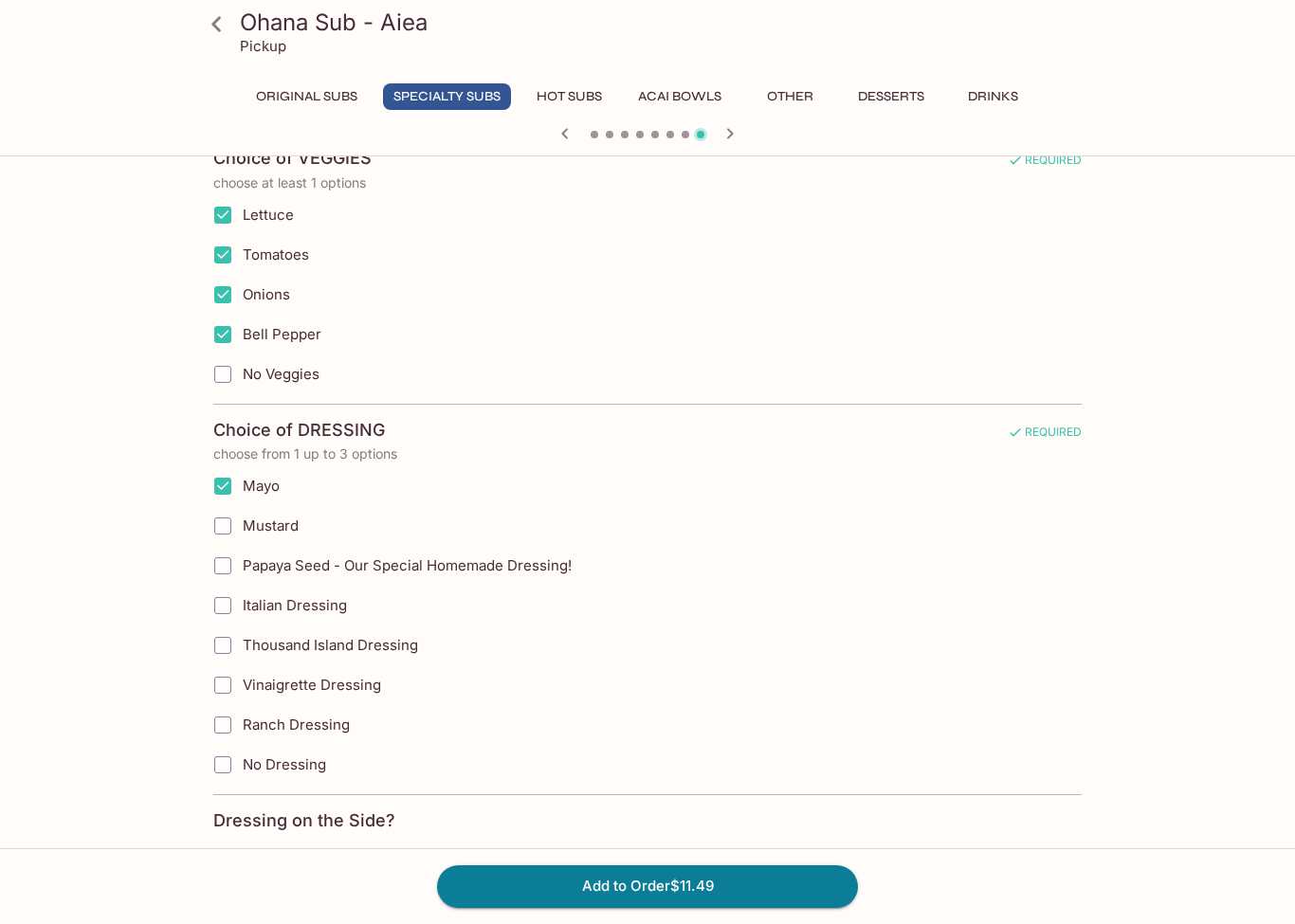 click on "Mustard" at bounding box center [223, 526] 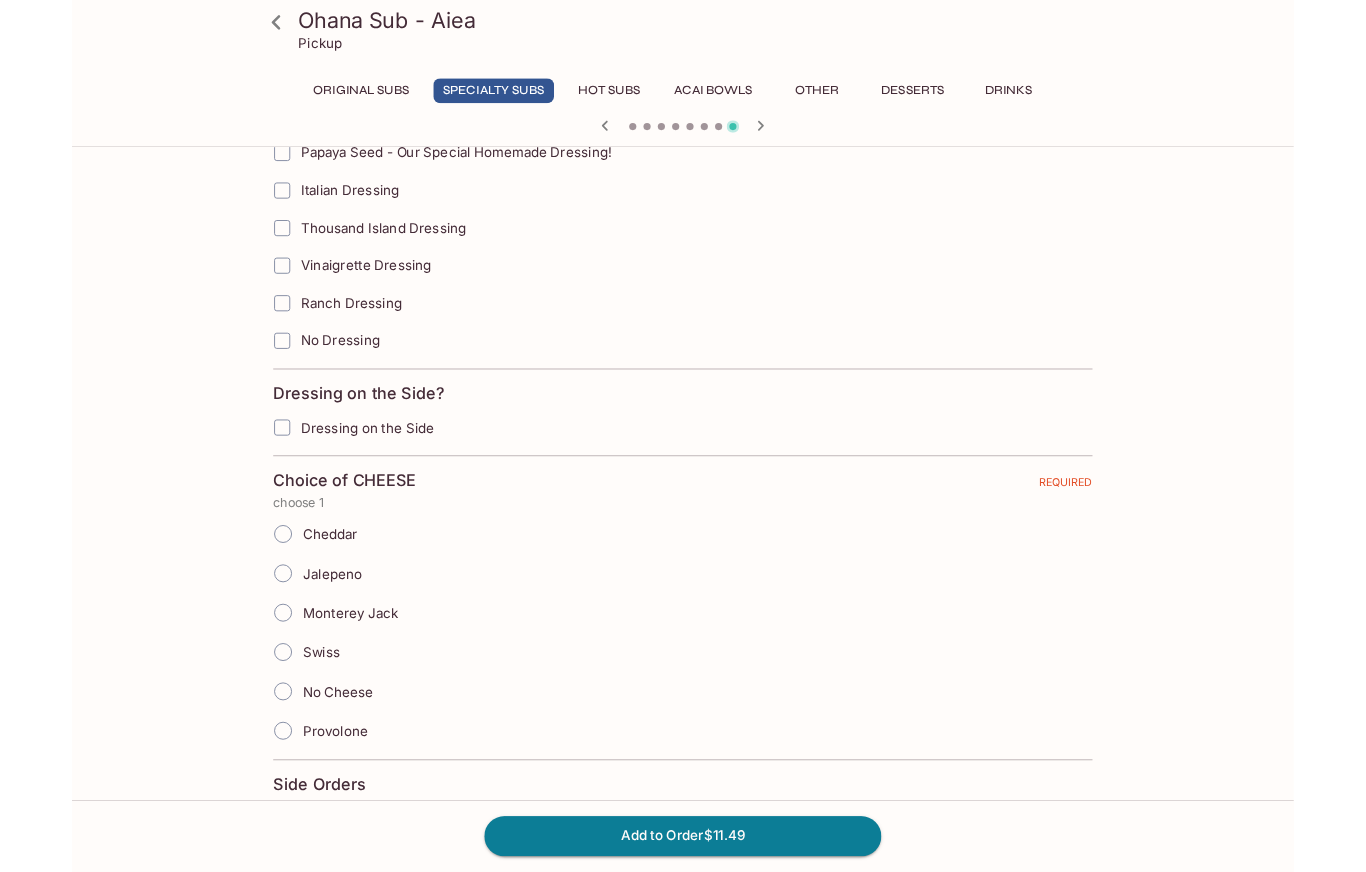 scroll, scrollTop: 1390, scrollLeft: 0, axis: vertical 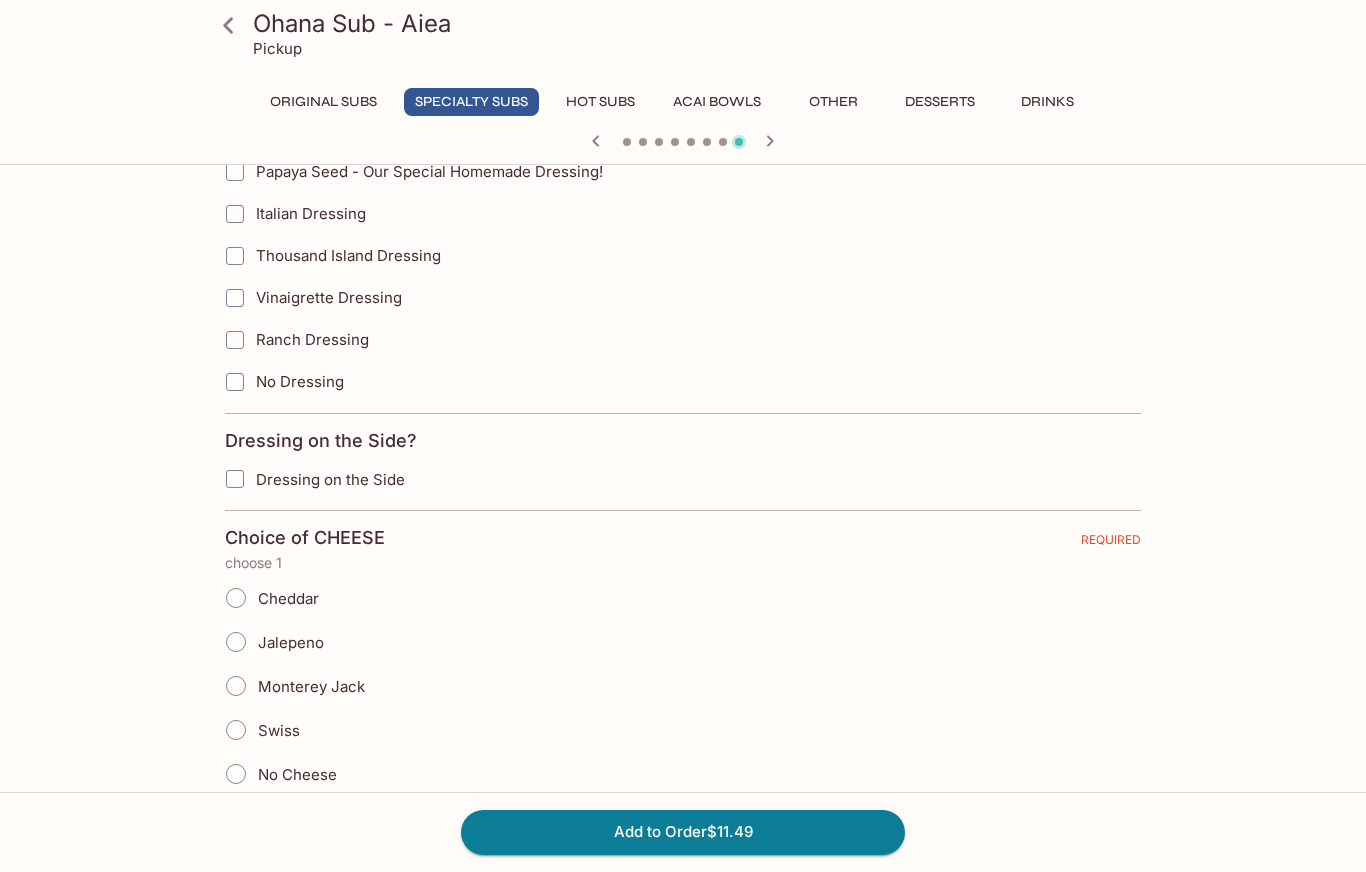 click on "Jalepeno" at bounding box center [236, 642] 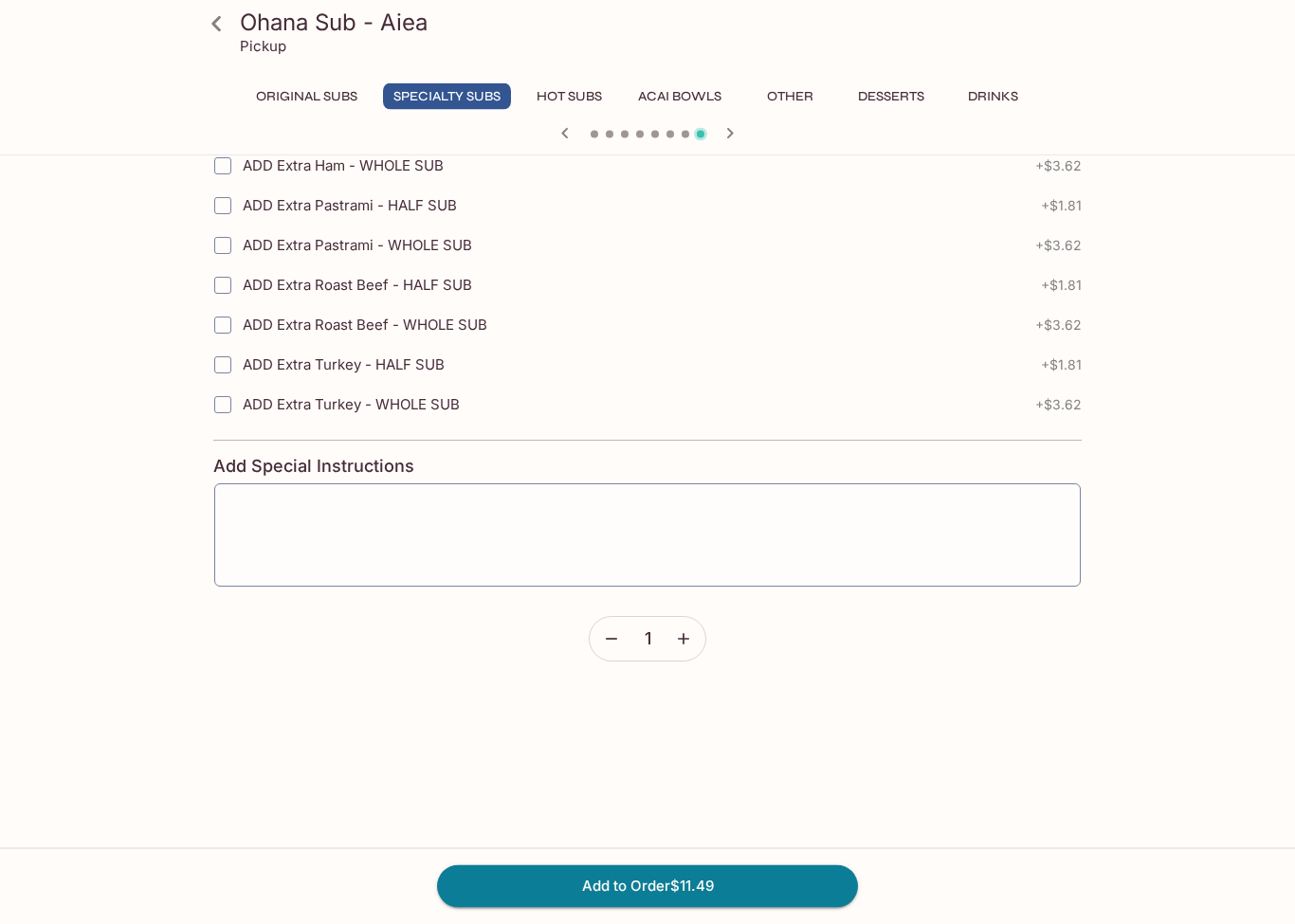 scroll, scrollTop: 3000, scrollLeft: 0, axis: vertical 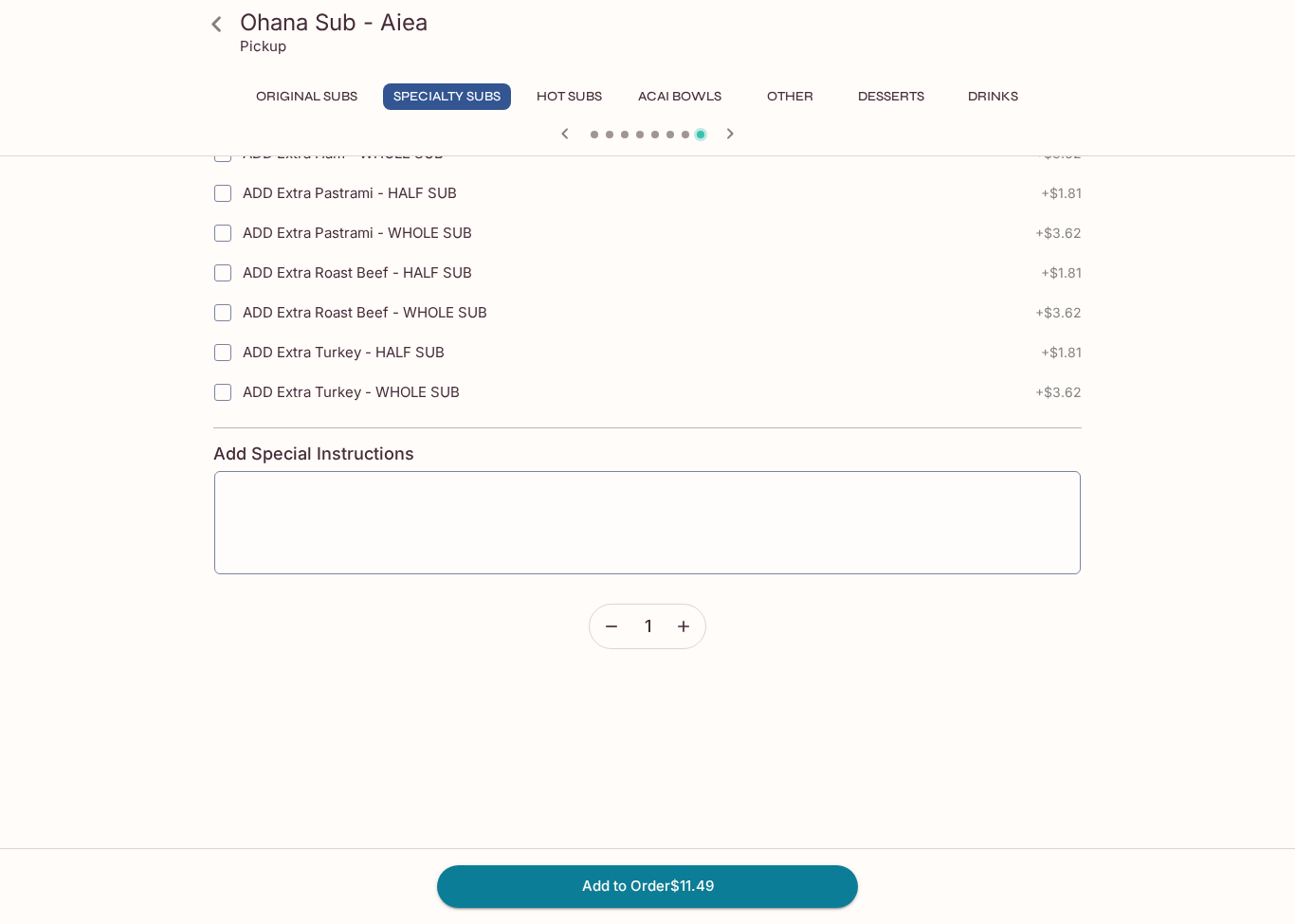 click on "Add to Order  [PRICE]" at bounding box center [648, 886] 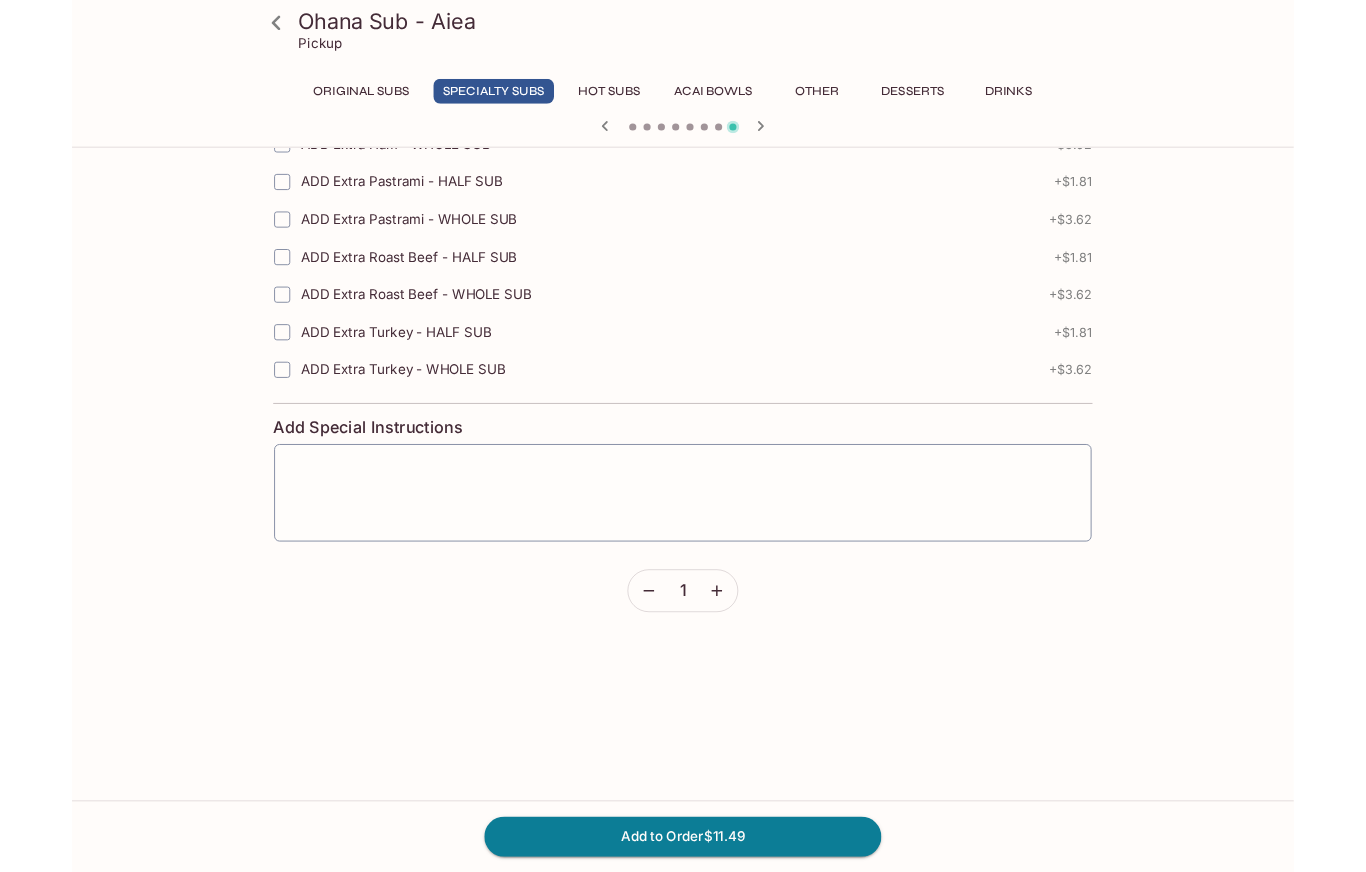 scroll, scrollTop: 0, scrollLeft: 0, axis: both 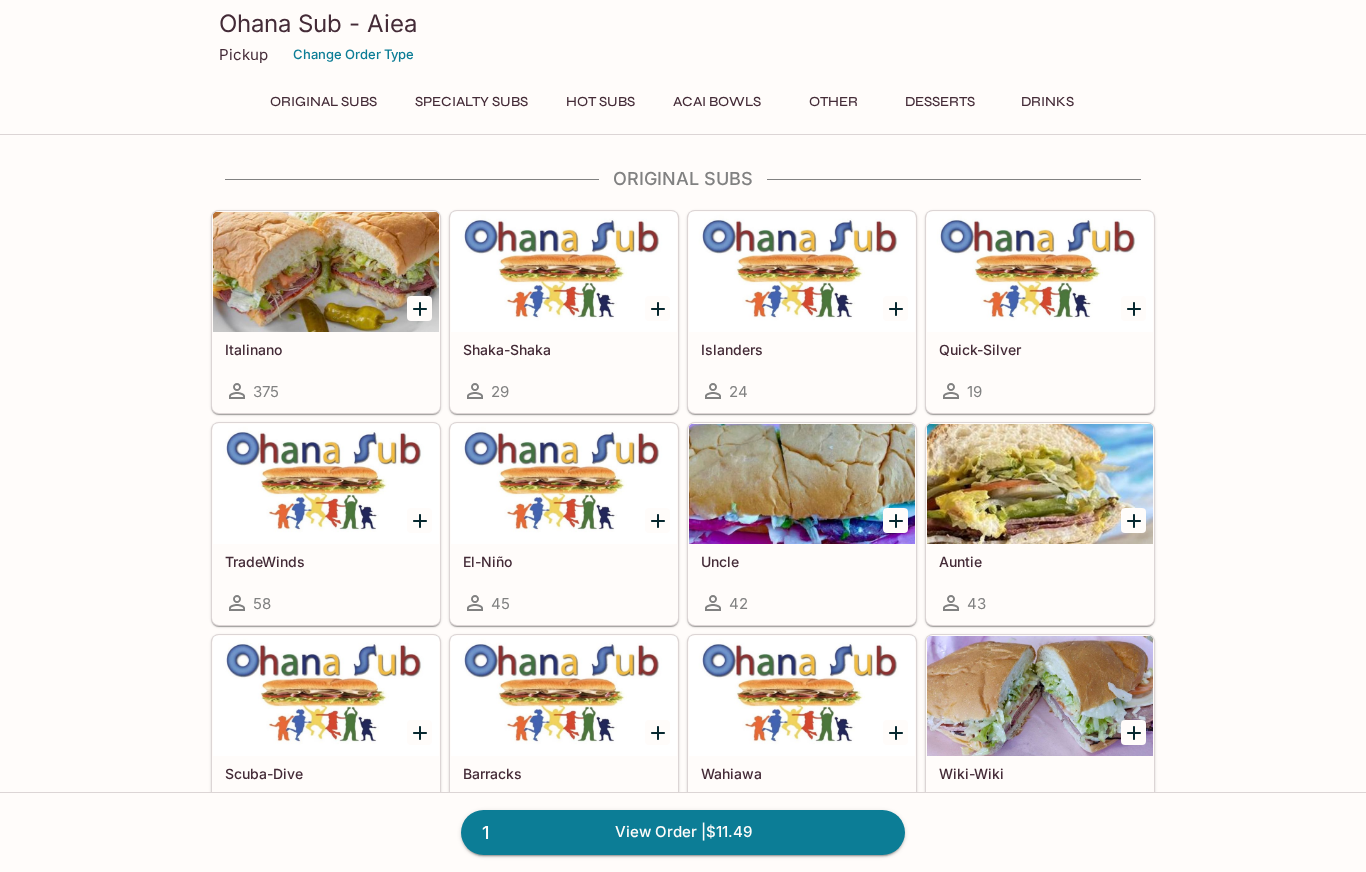 click at bounding box center (326, 272) 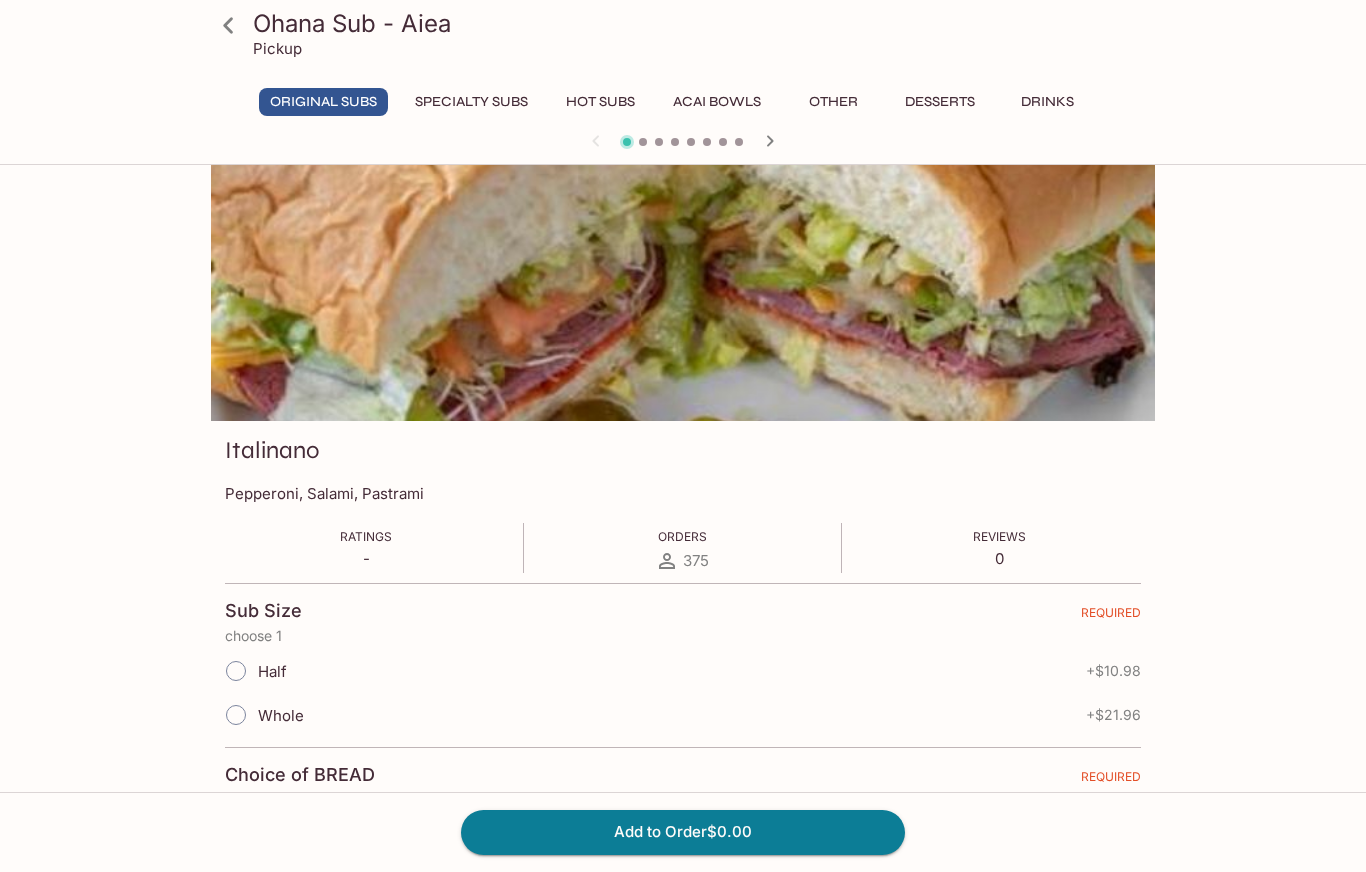scroll, scrollTop: 3, scrollLeft: 0, axis: vertical 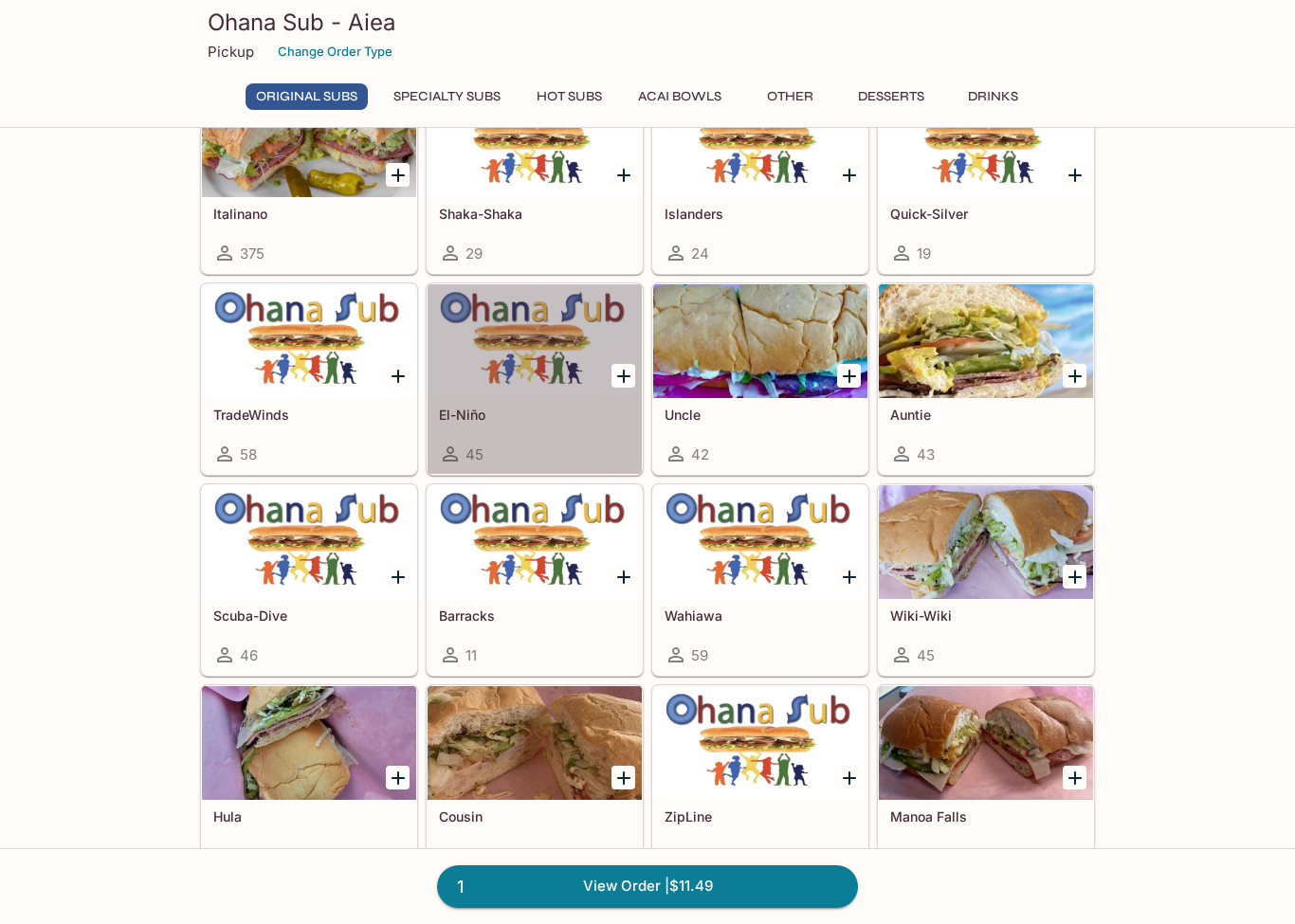 click at bounding box center [535, 341] 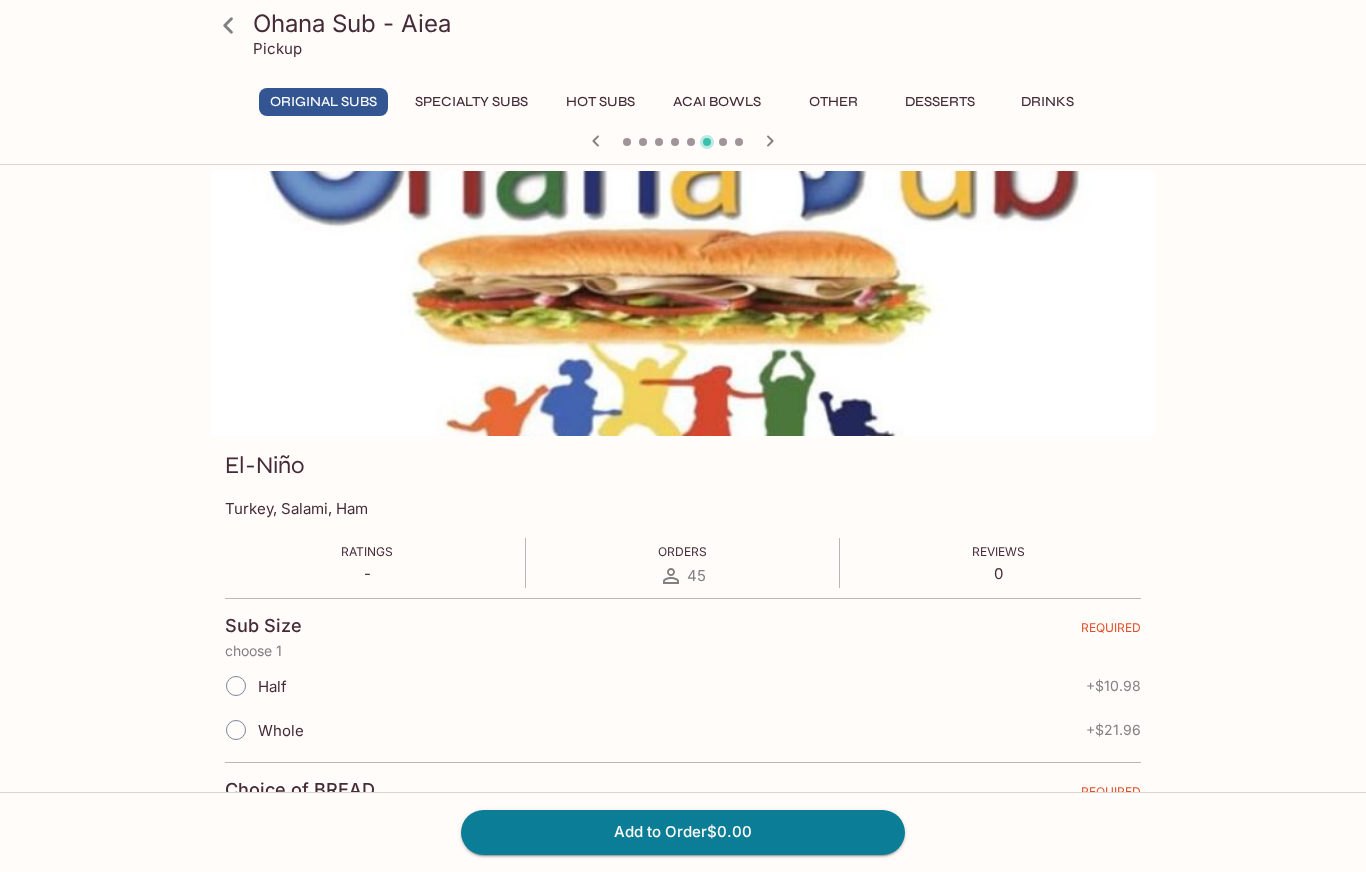 scroll, scrollTop: 0, scrollLeft: 0, axis: both 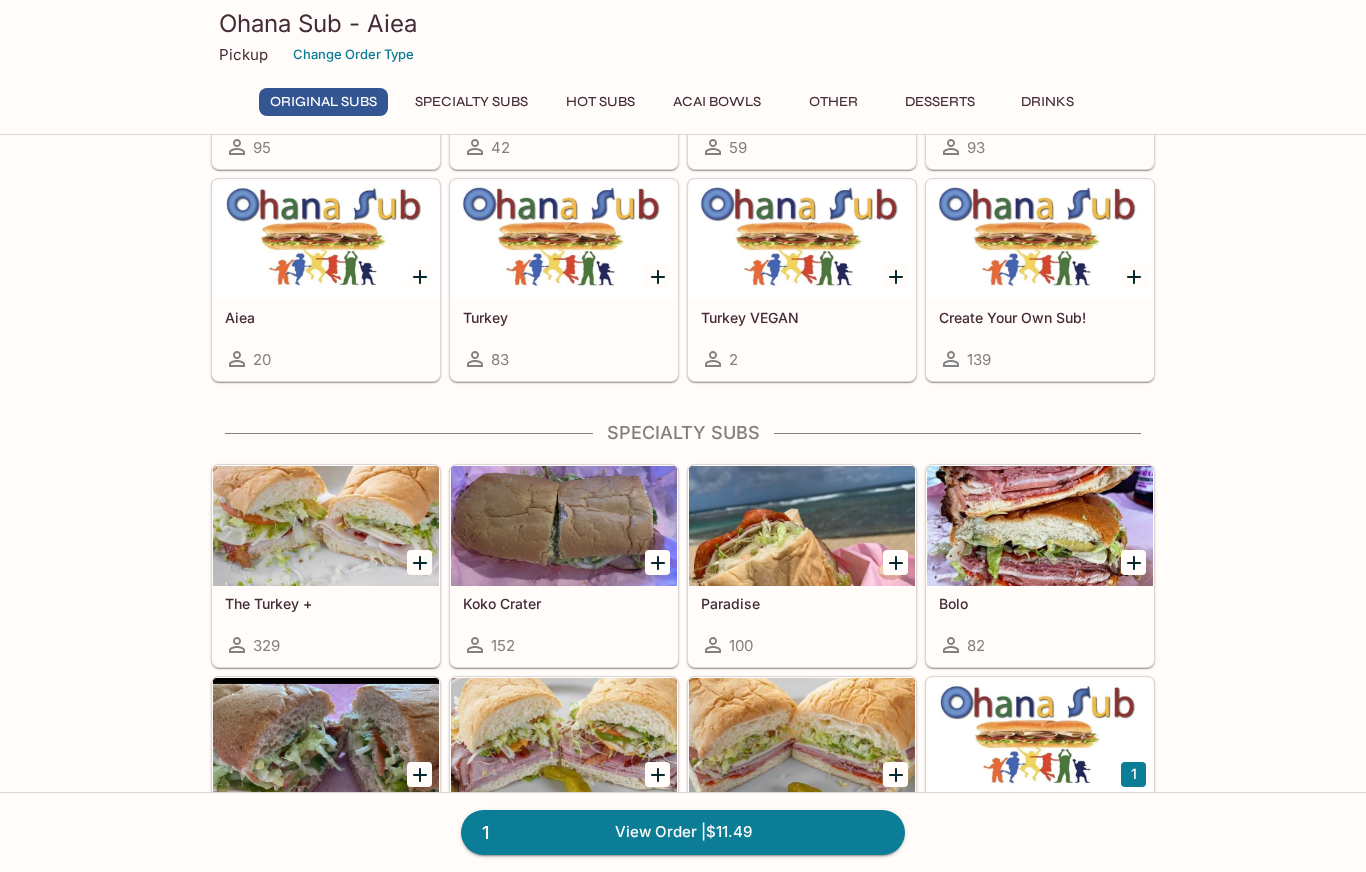 click at bounding box center [802, 526] 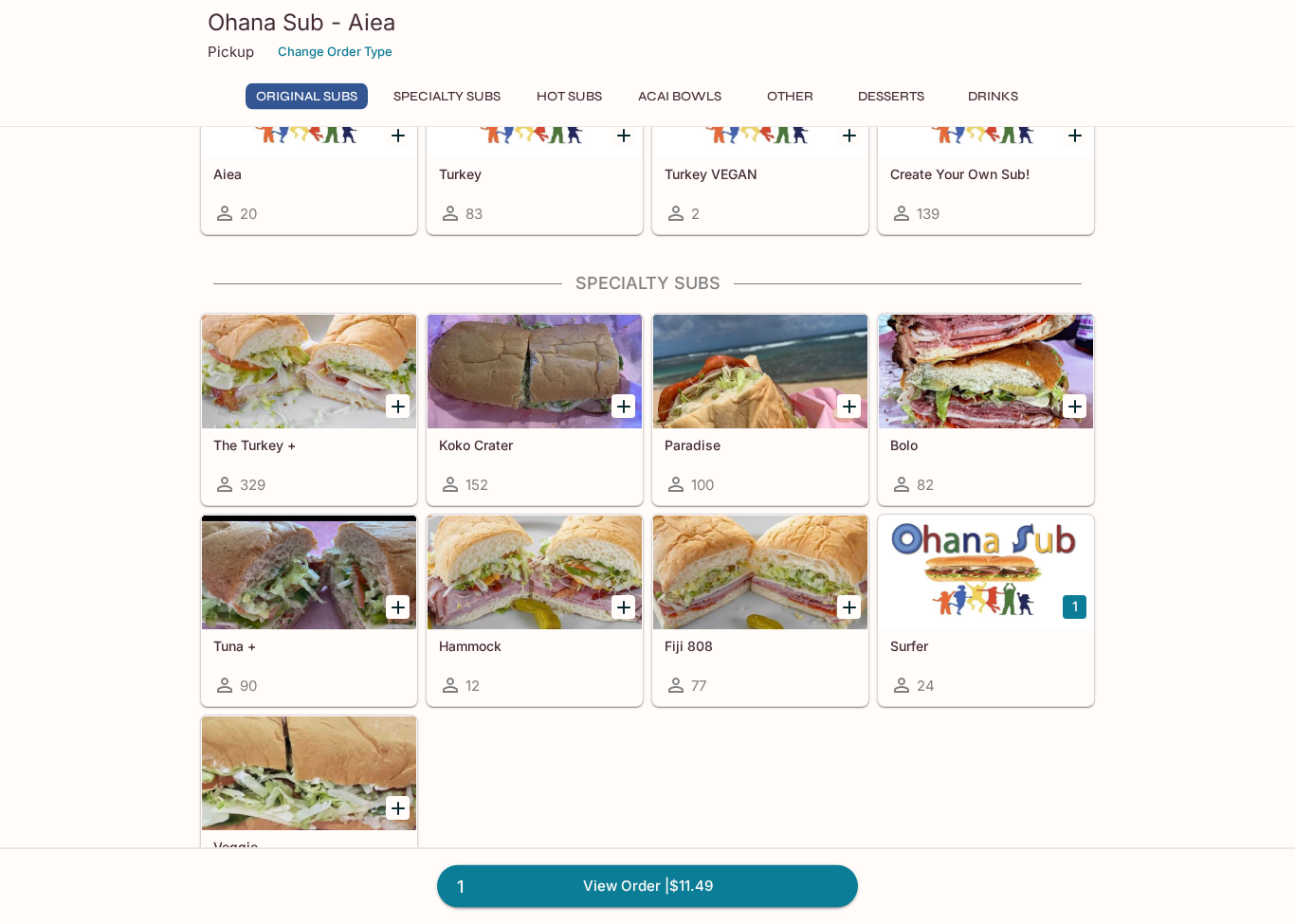 scroll, scrollTop: 961, scrollLeft: 0, axis: vertical 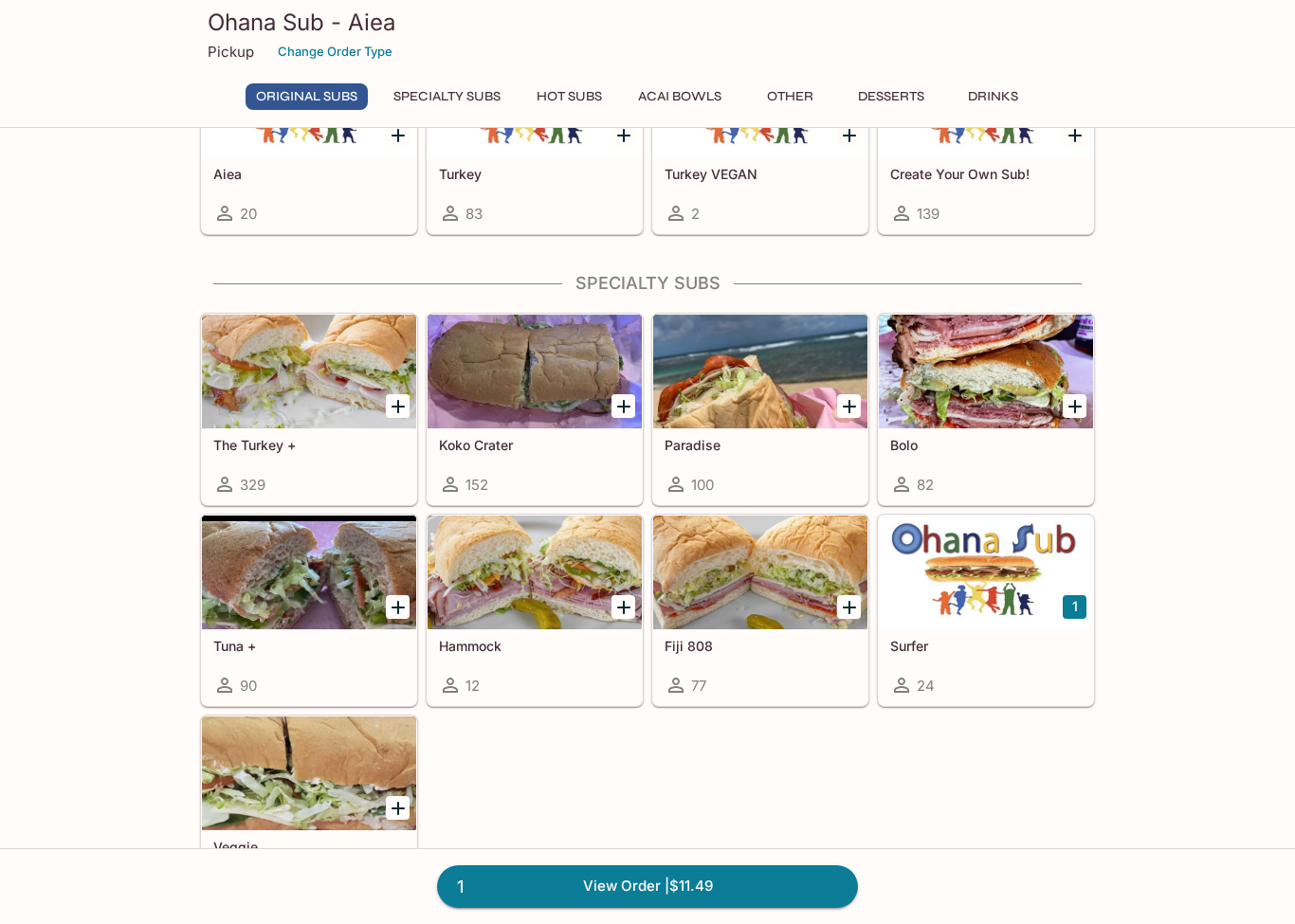 click at bounding box center [986, 371] 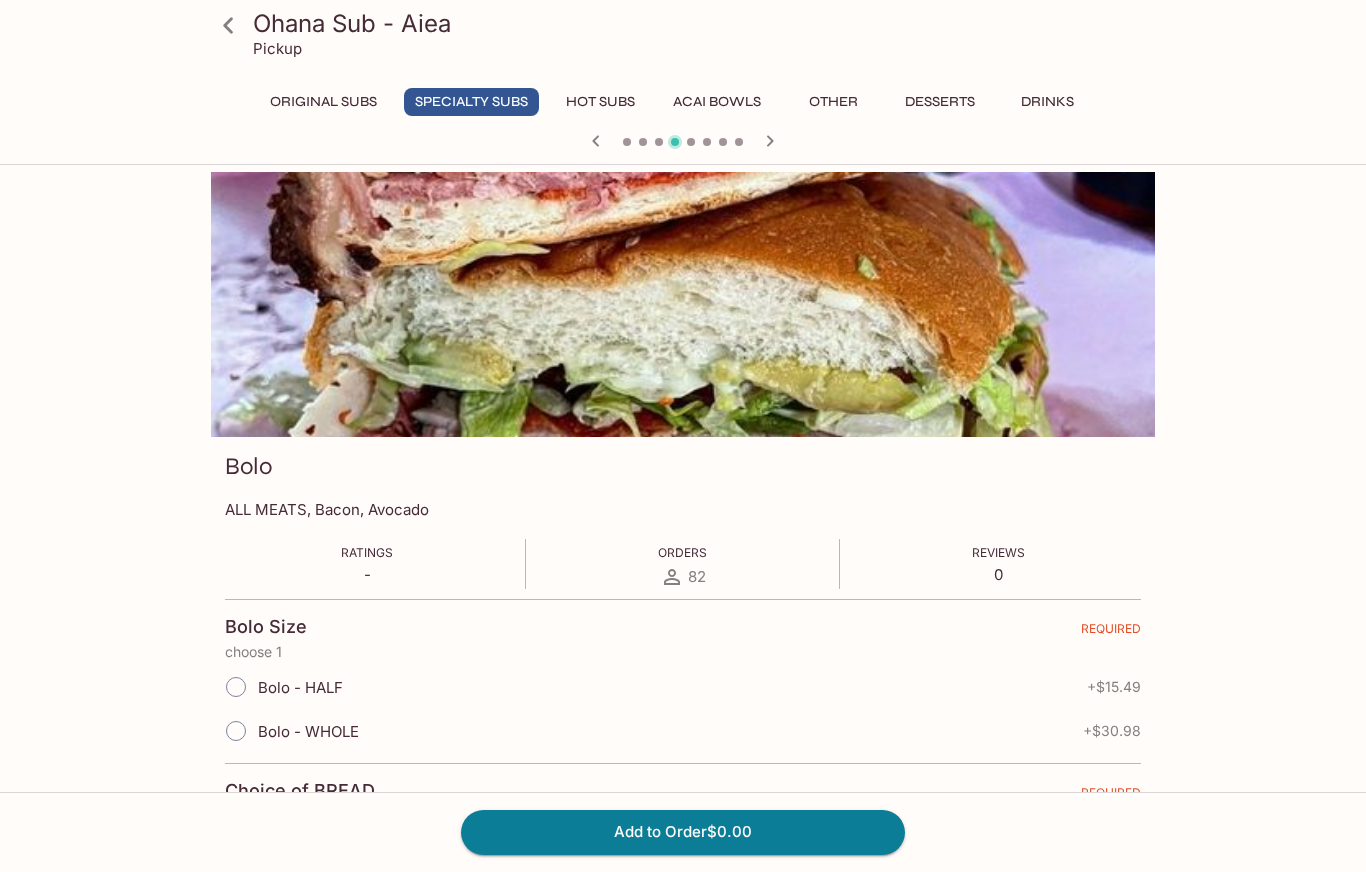 scroll, scrollTop: 0, scrollLeft: 0, axis: both 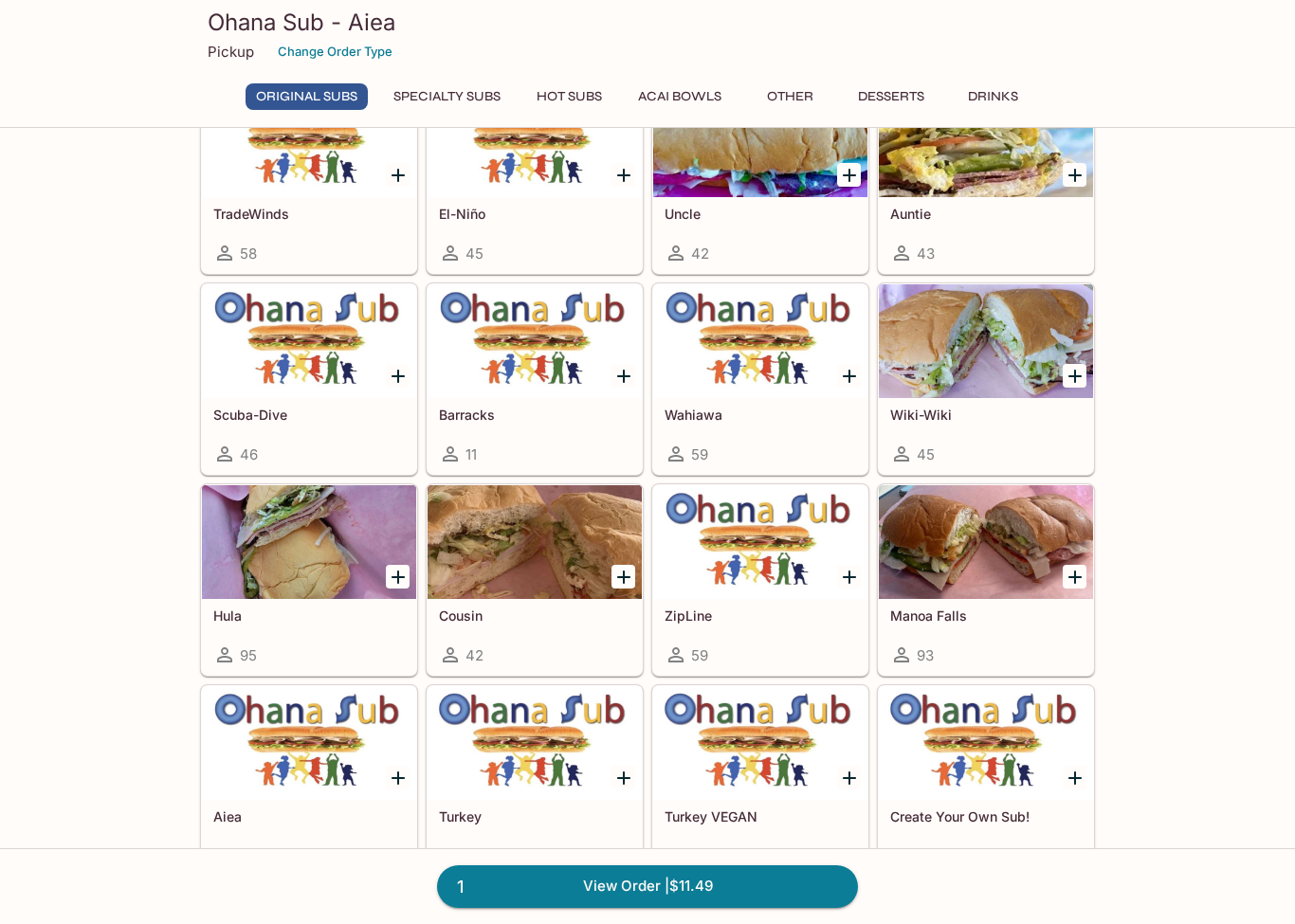 click at bounding box center (535, 341) 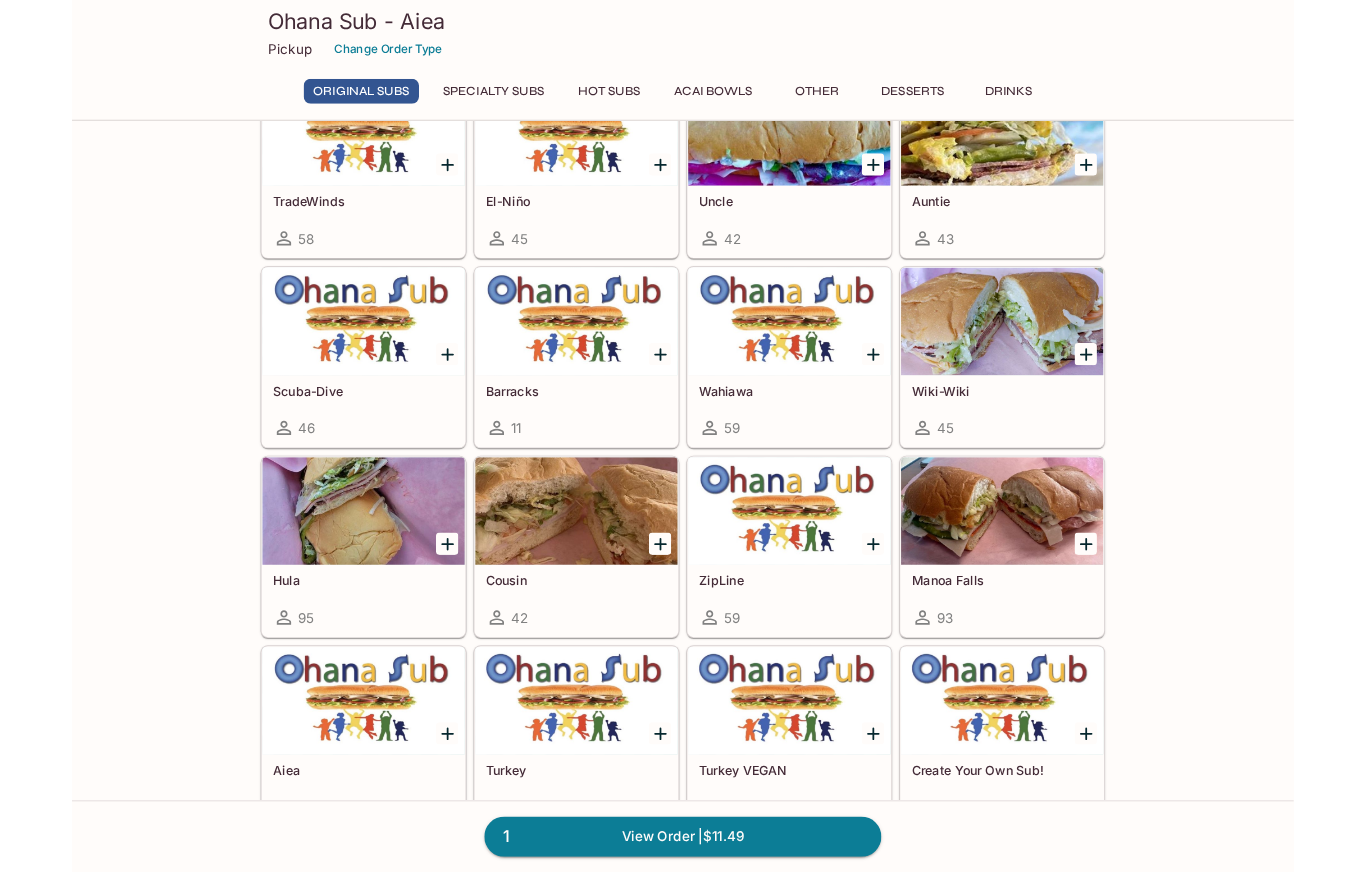 scroll, scrollTop: 0, scrollLeft: 0, axis: both 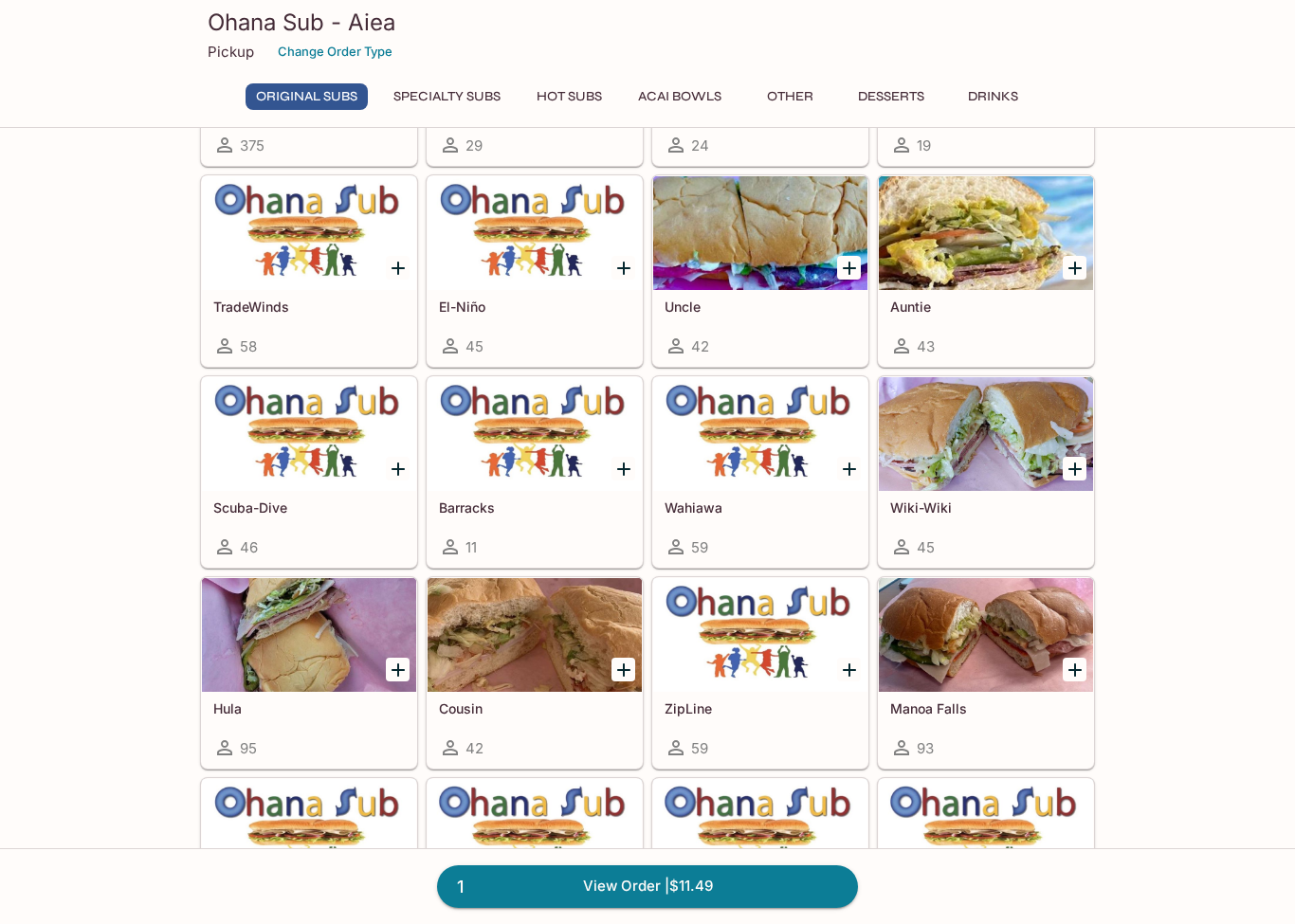 click at bounding box center [309, 434] 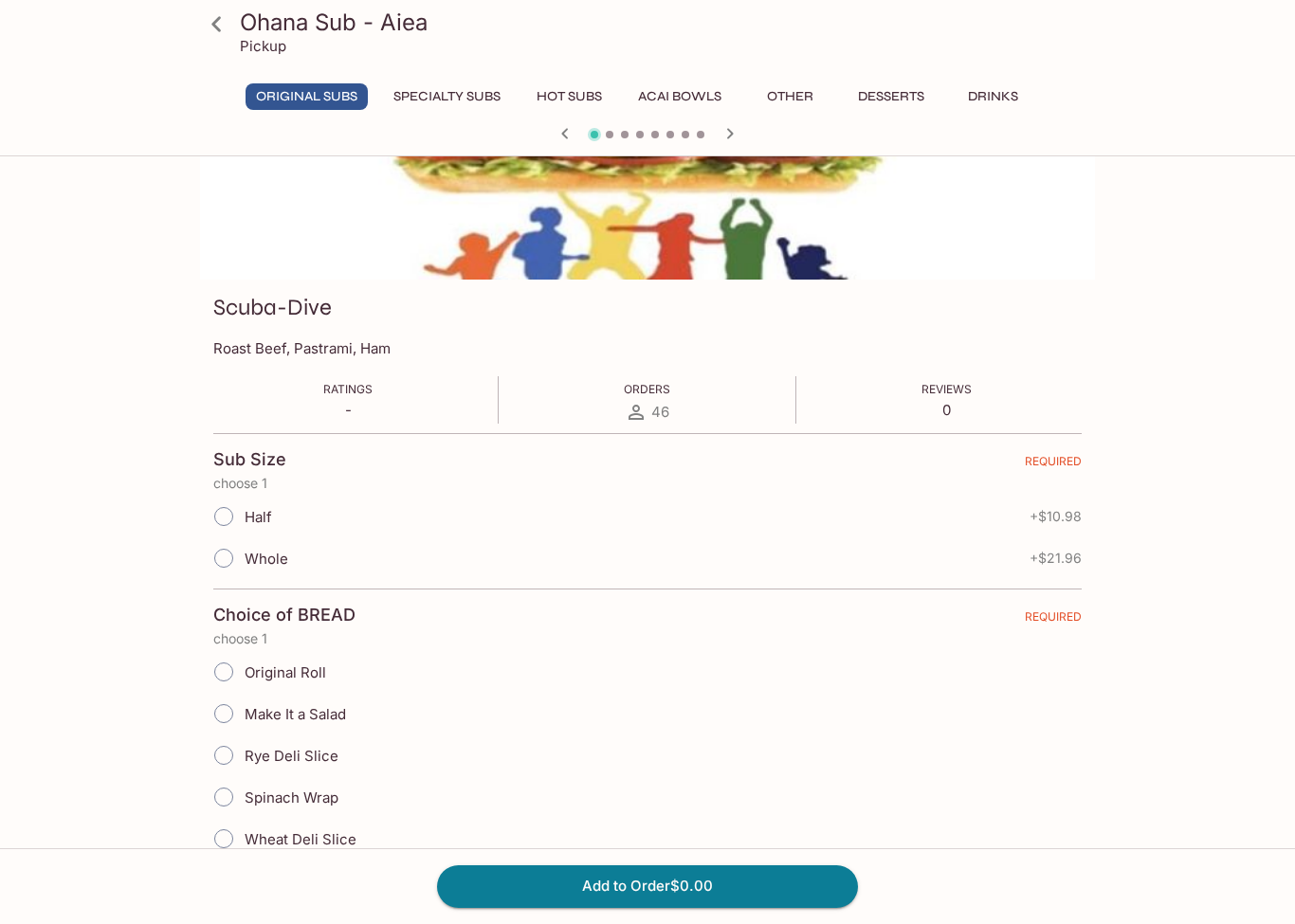 scroll, scrollTop: 136, scrollLeft: 0, axis: vertical 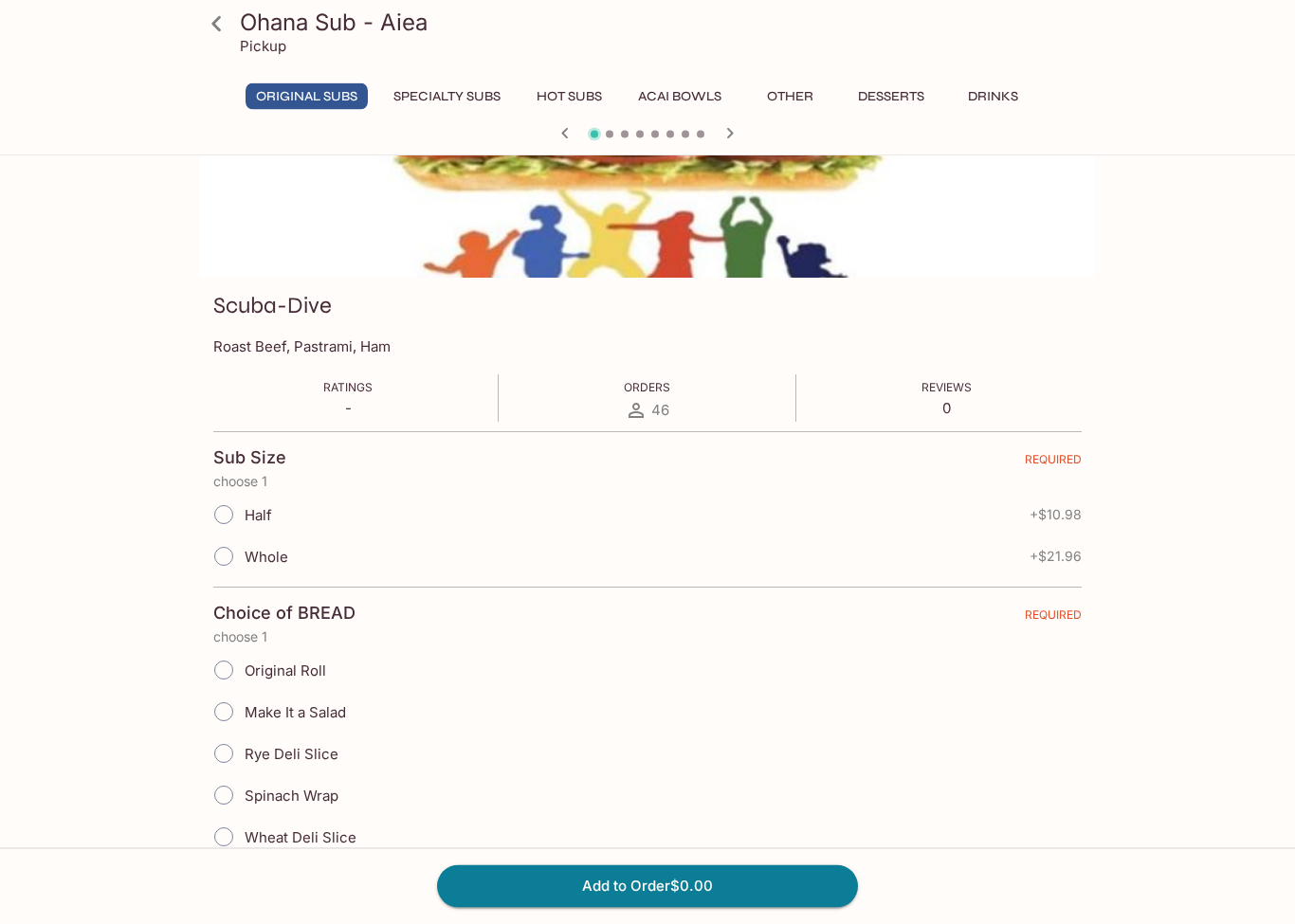 click on "Whole" at bounding box center (224, 557) 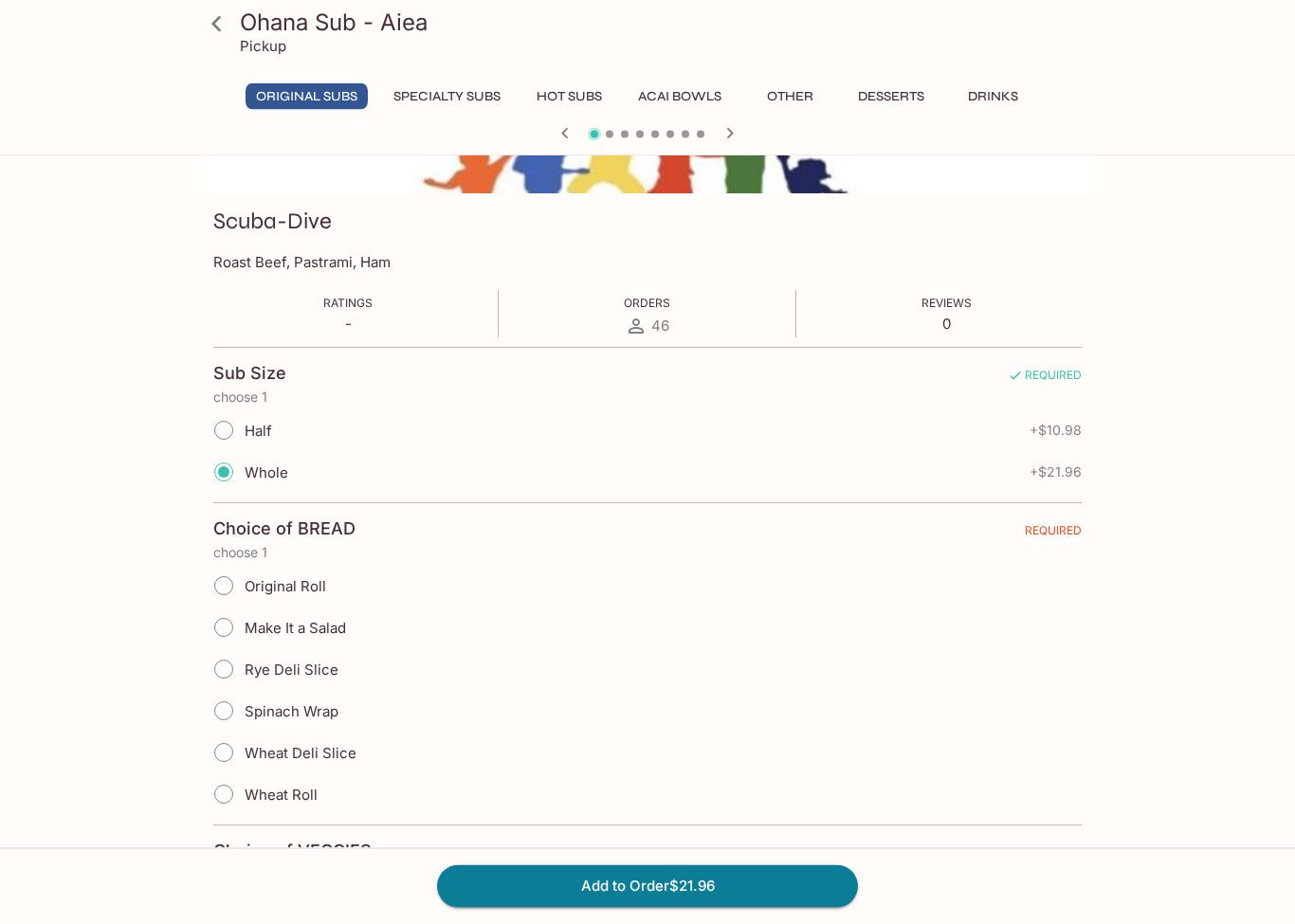 scroll, scrollTop: 222, scrollLeft: 0, axis: vertical 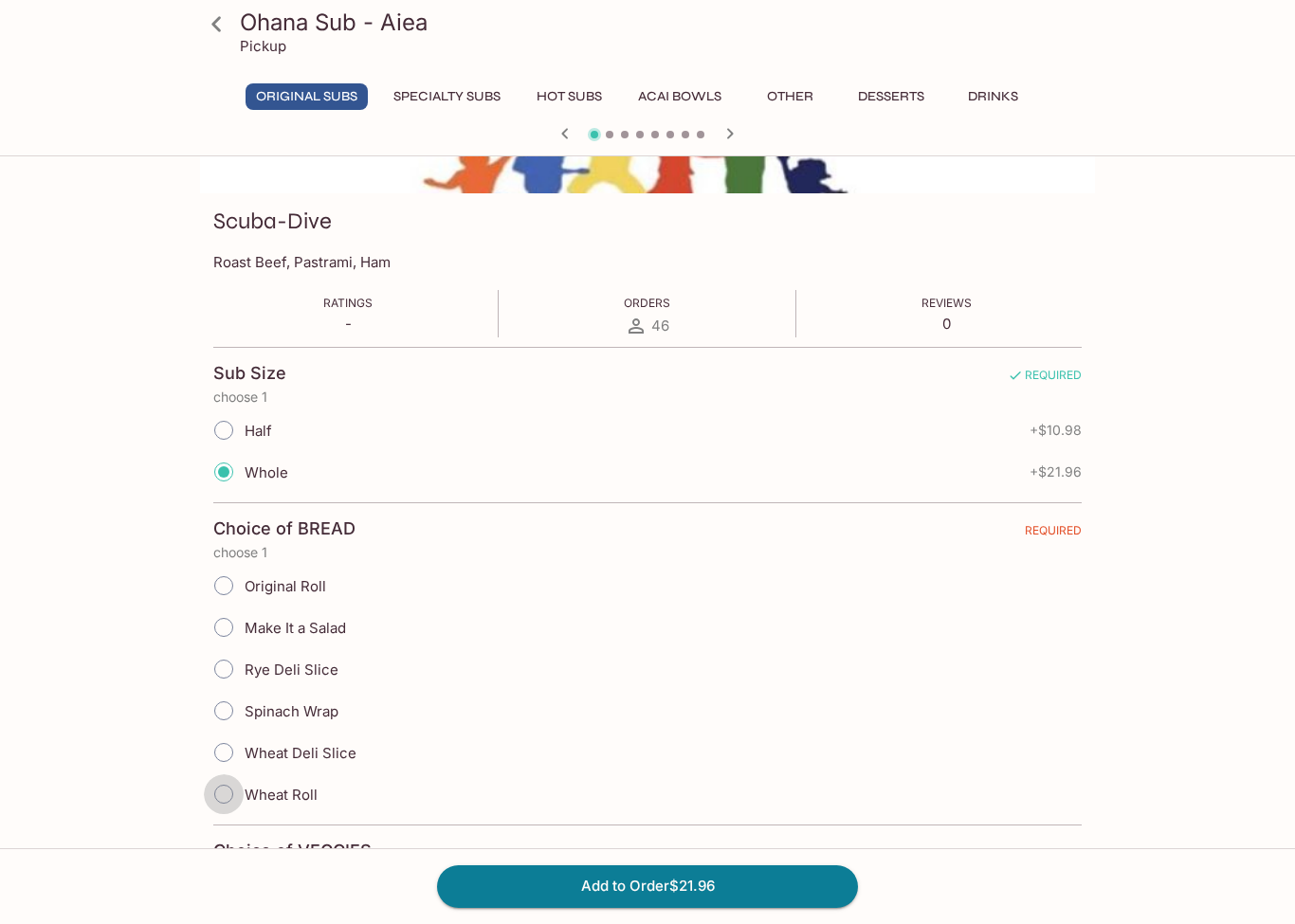click on "Wheat Roll" at bounding box center [224, 794] 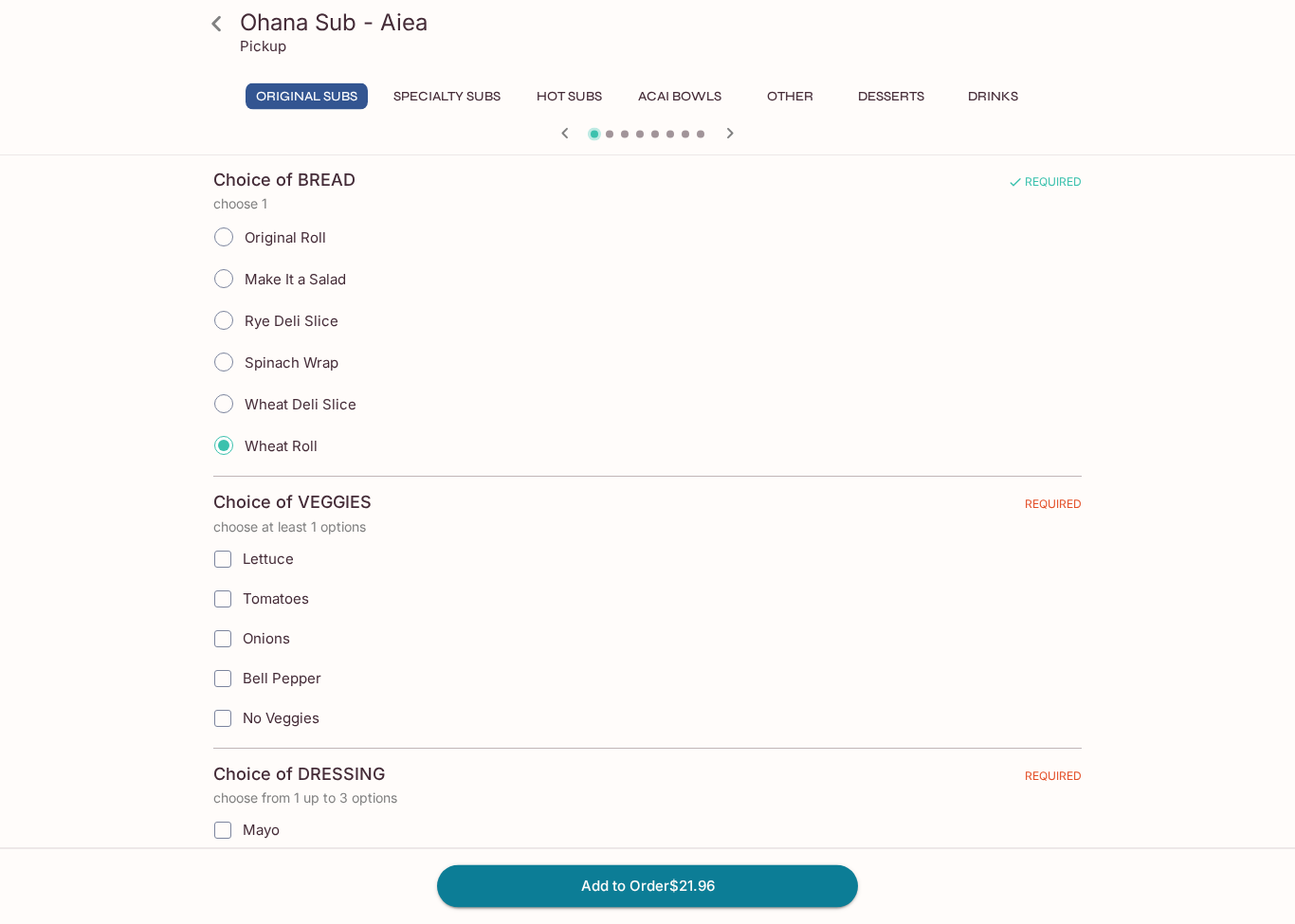 scroll, scrollTop: 571, scrollLeft: 0, axis: vertical 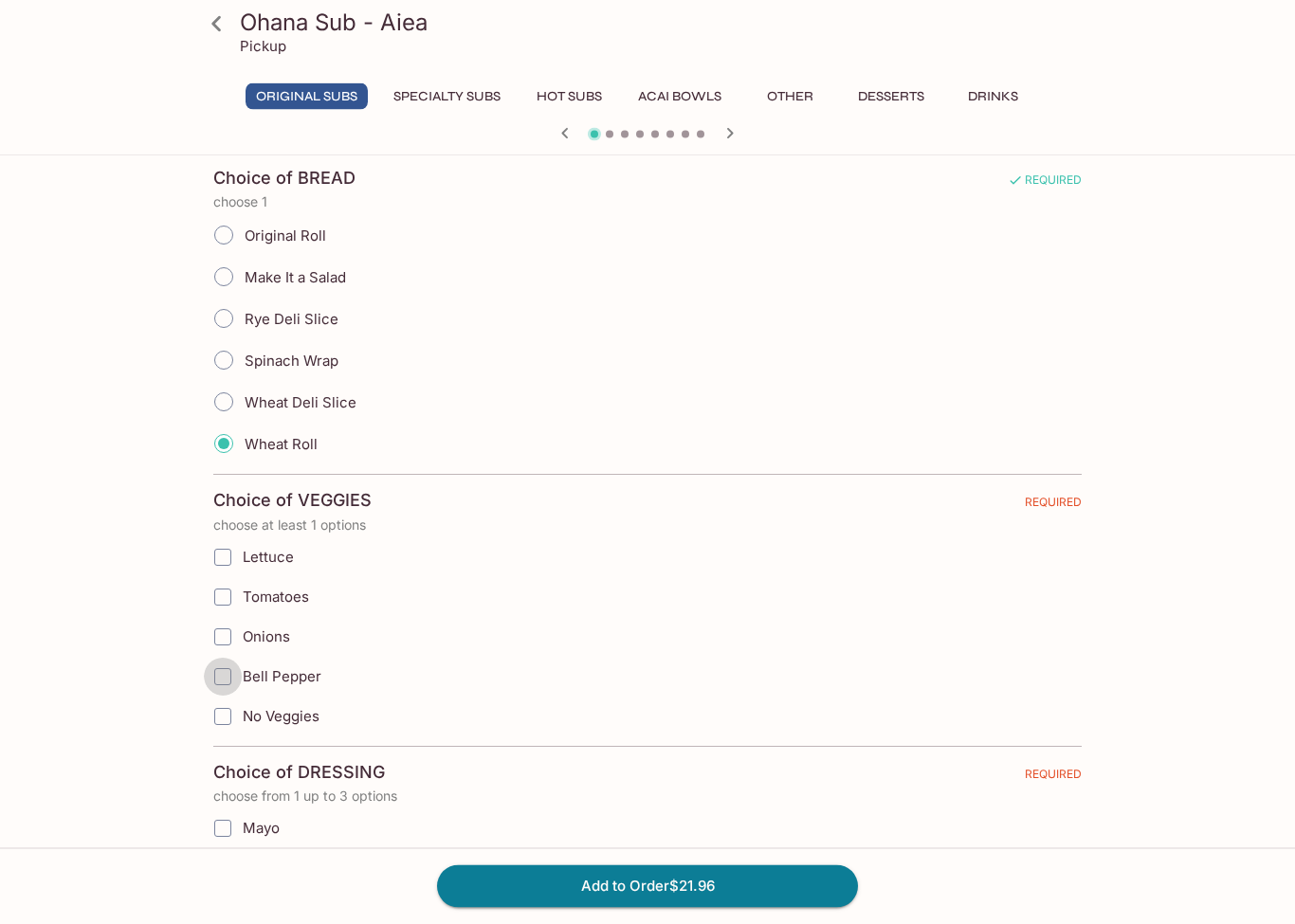 click on "Bell Pepper" at bounding box center [223, 678] 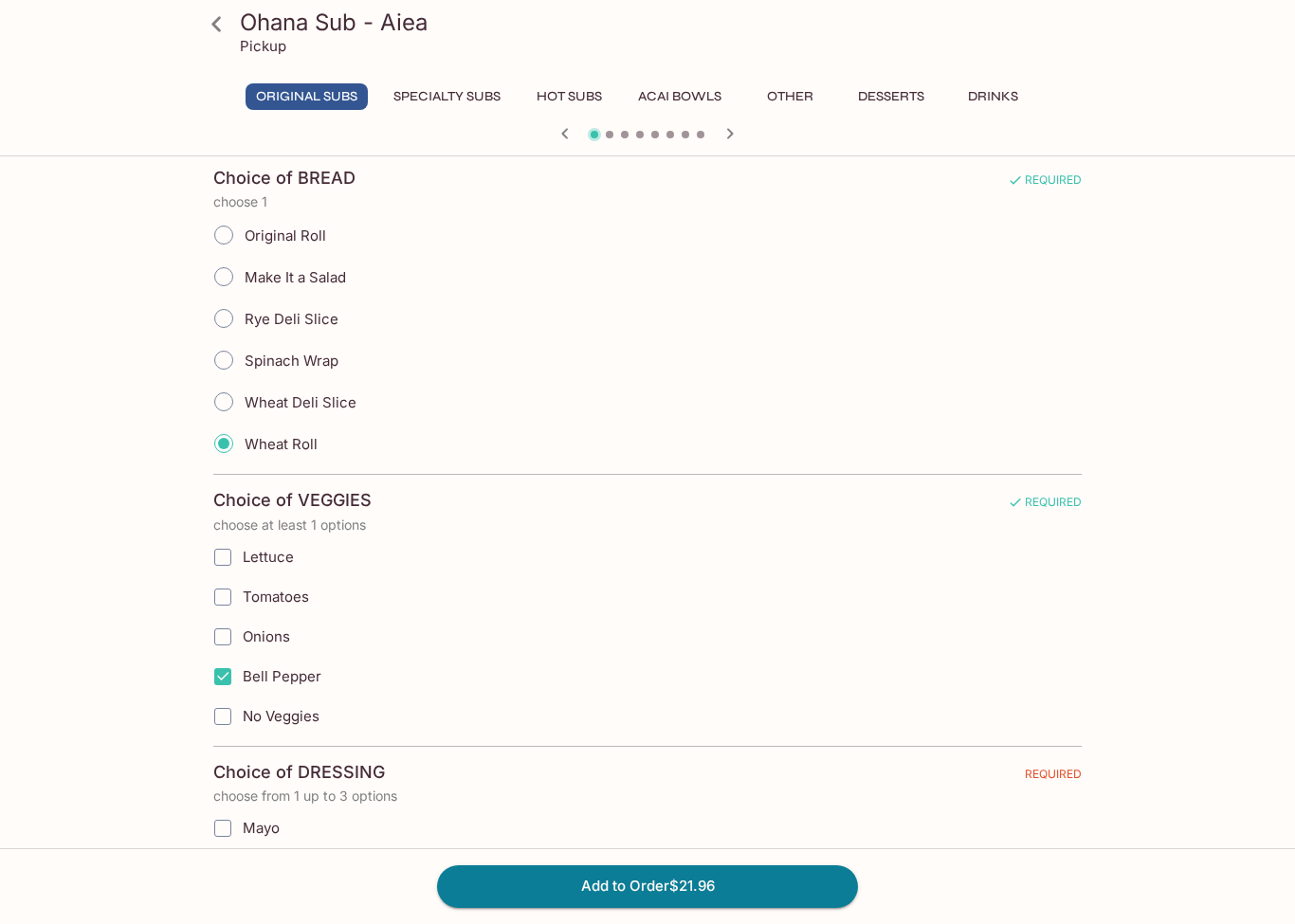 click on "Onions" at bounding box center [223, 637] 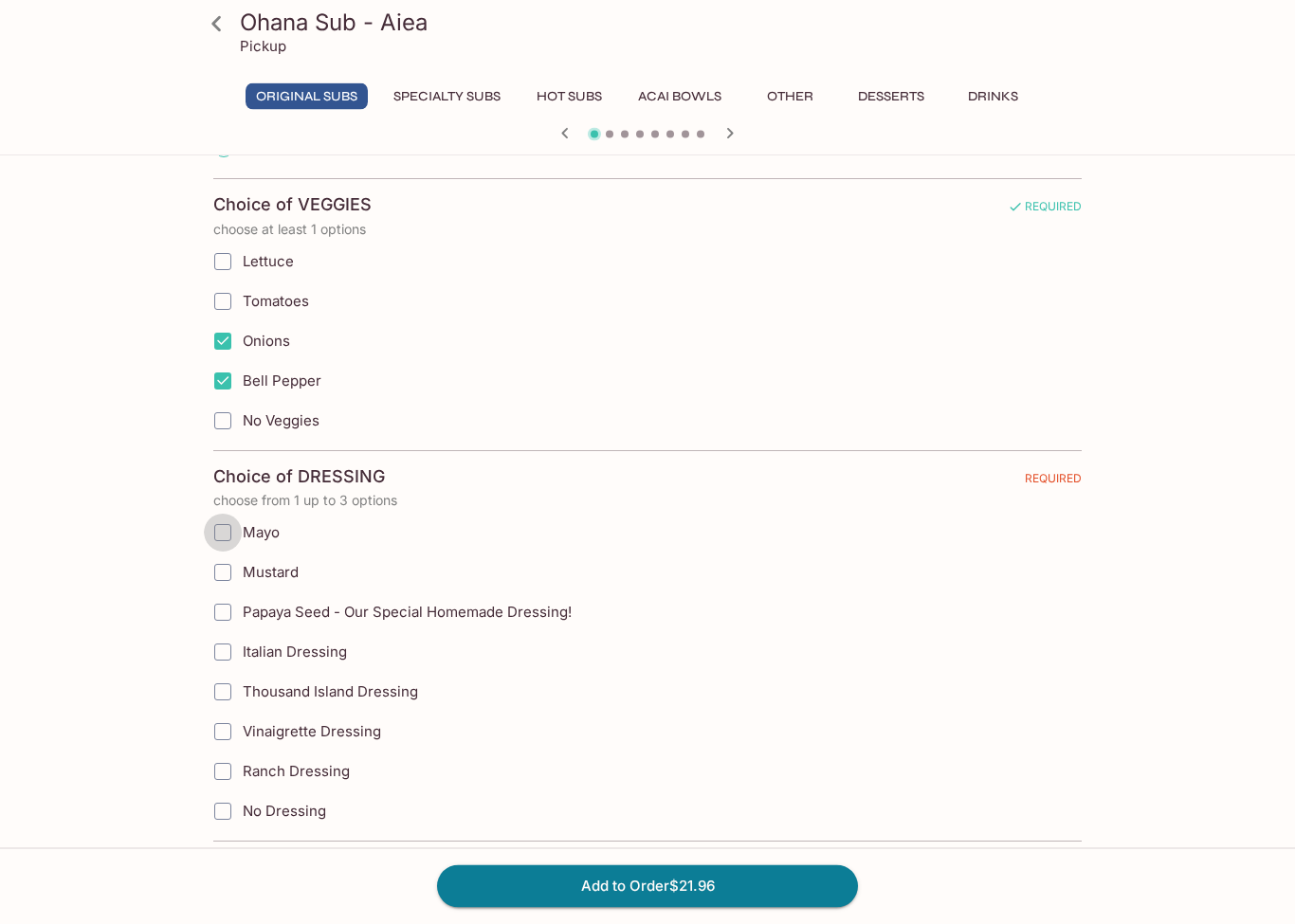 click on "Mayo" at bounding box center (223, 534) 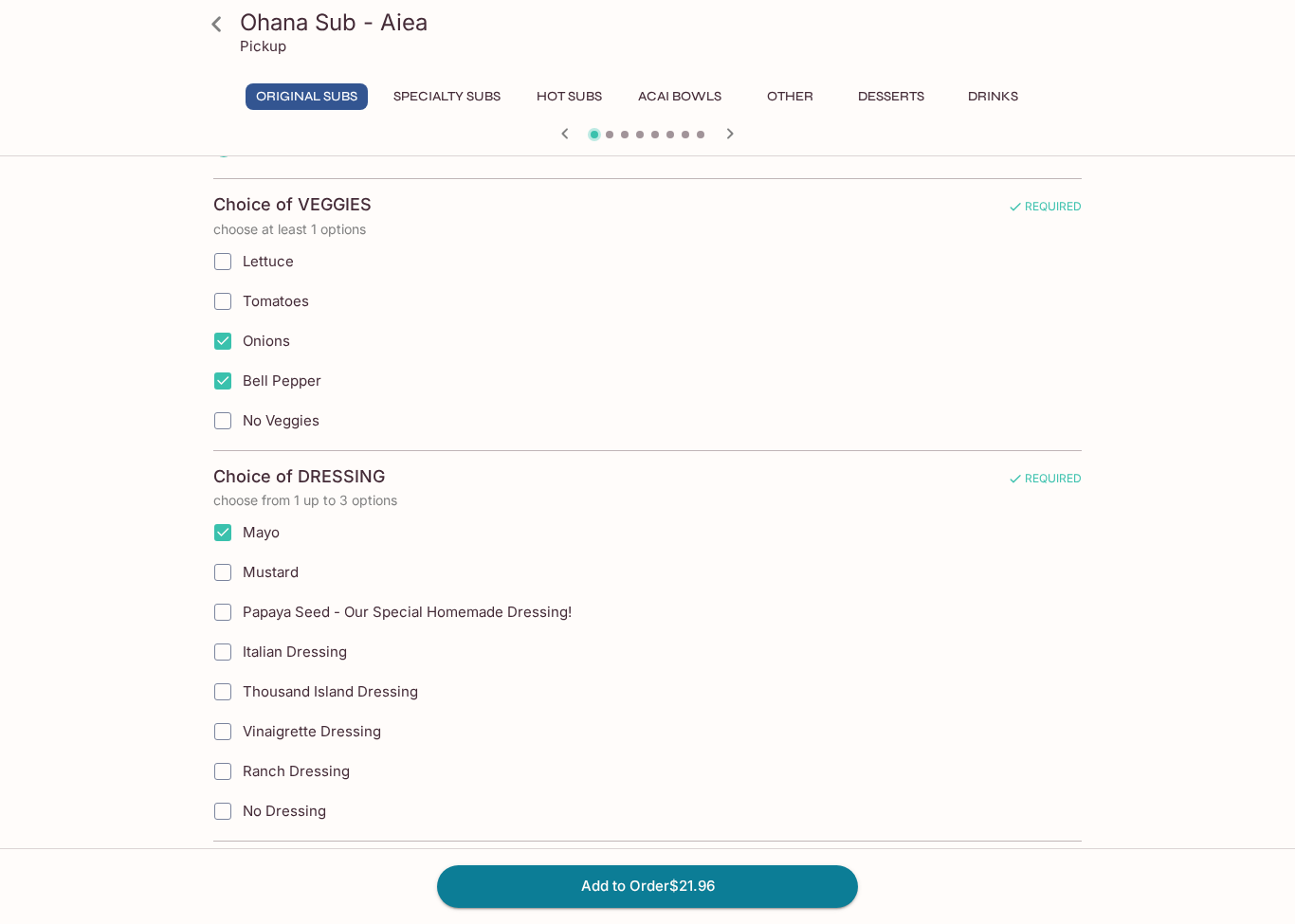 click on "Mustard" at bounding box center [223, 572] 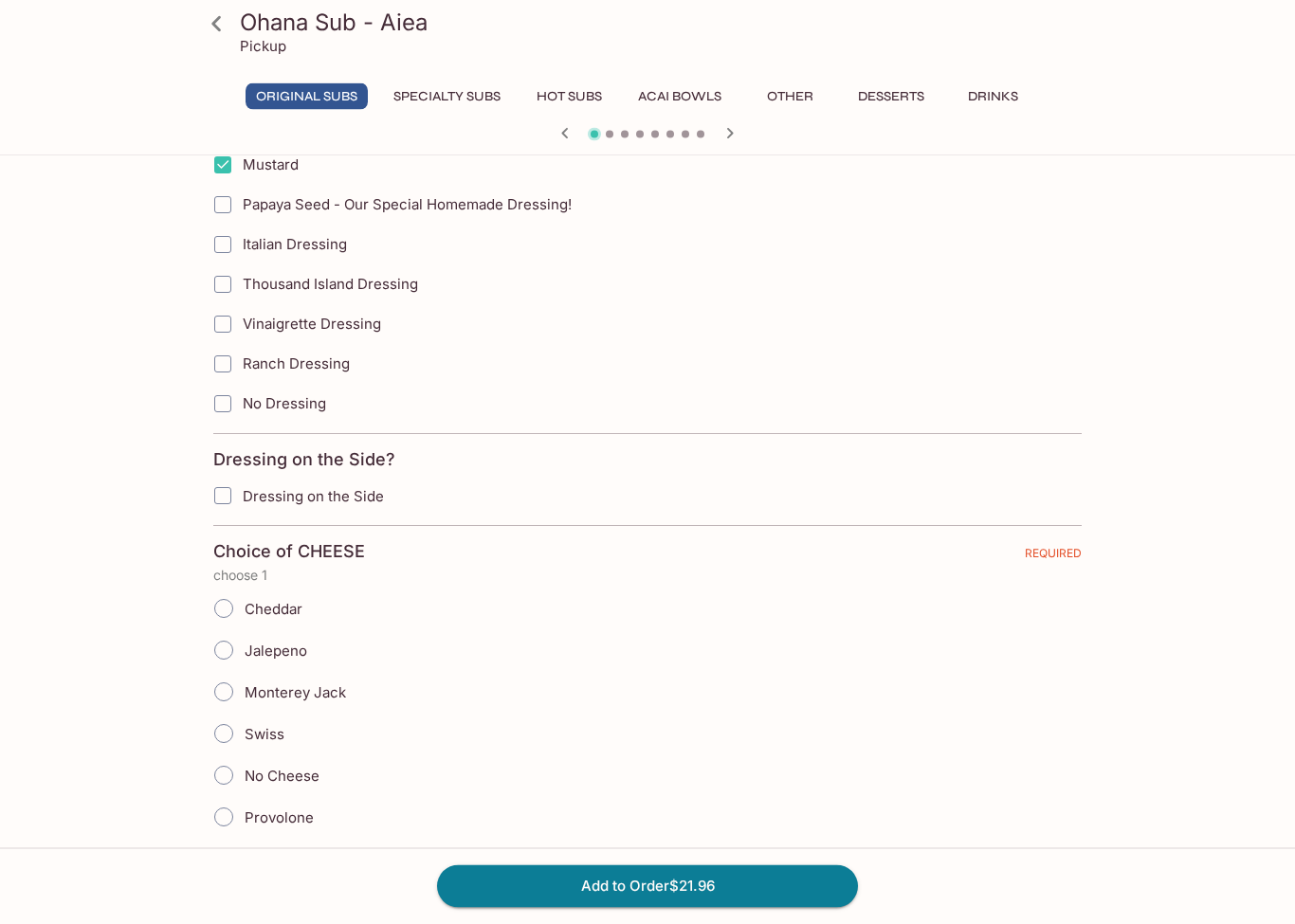 click on "Jalepeno" at bounding box center (224, 651) 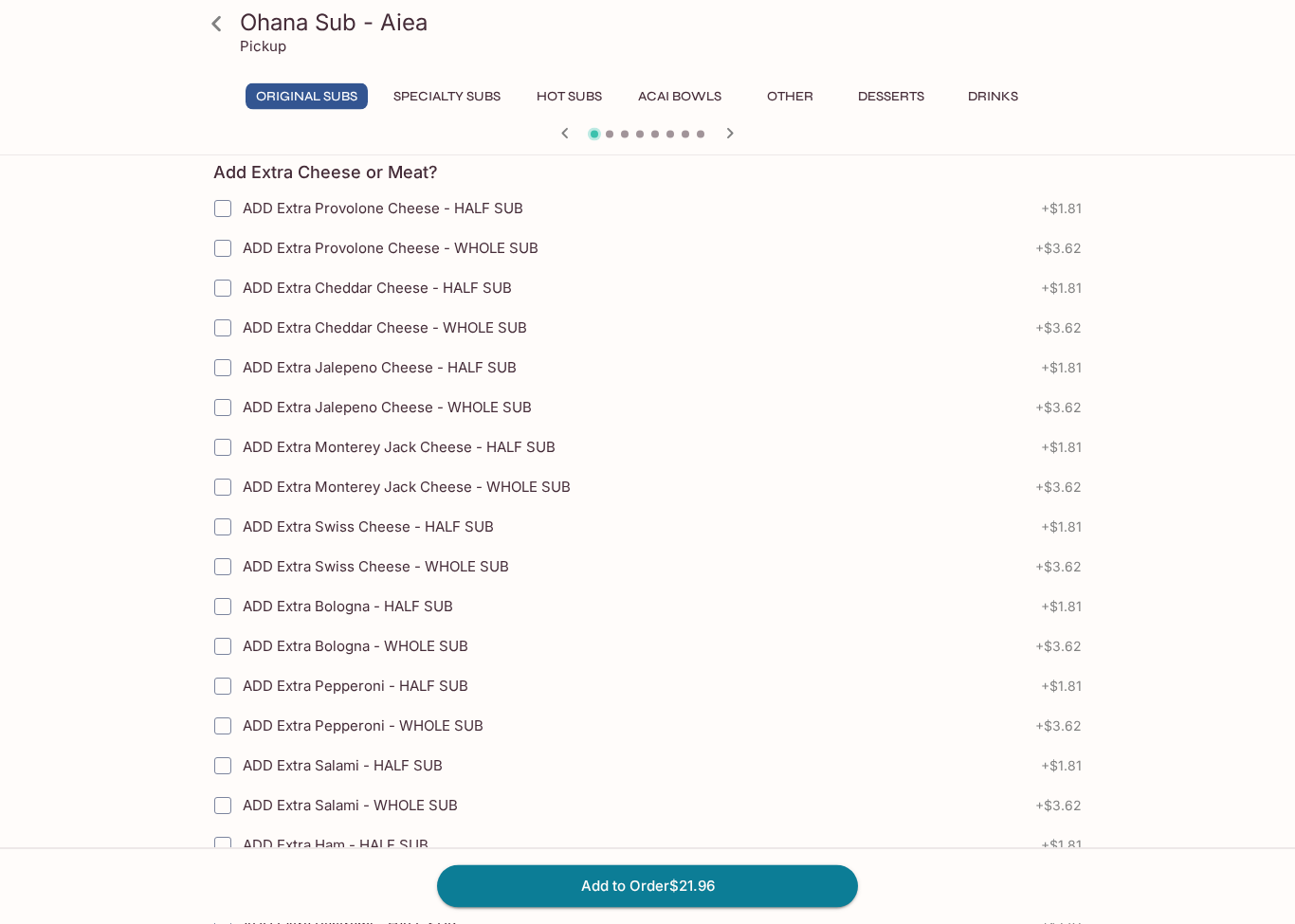 scroll, scrollTop: 2269, scrollLeft: 0, axis: vertical 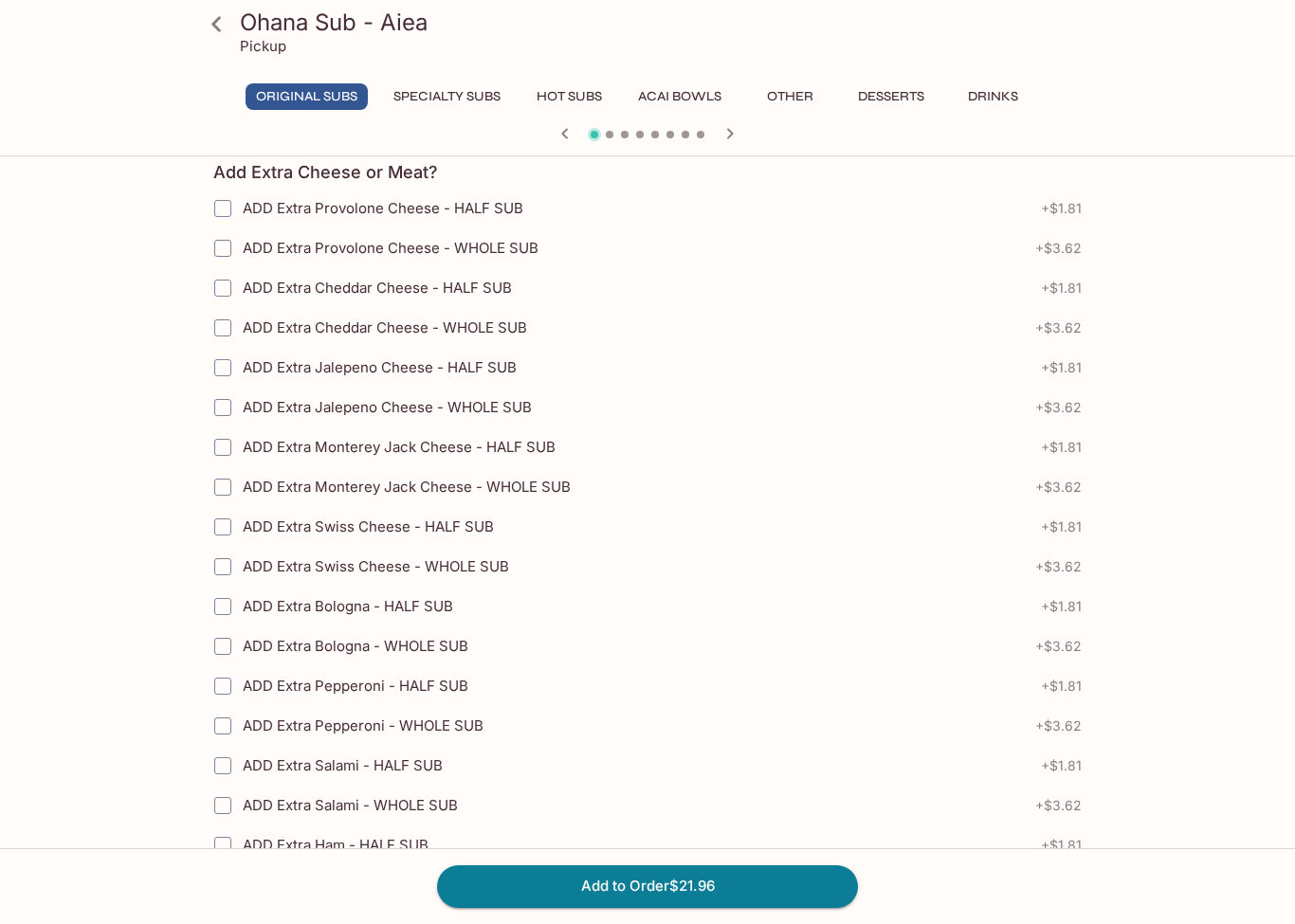 click on "Add to Order  [PRICE]" at bounding box center (648, 886) 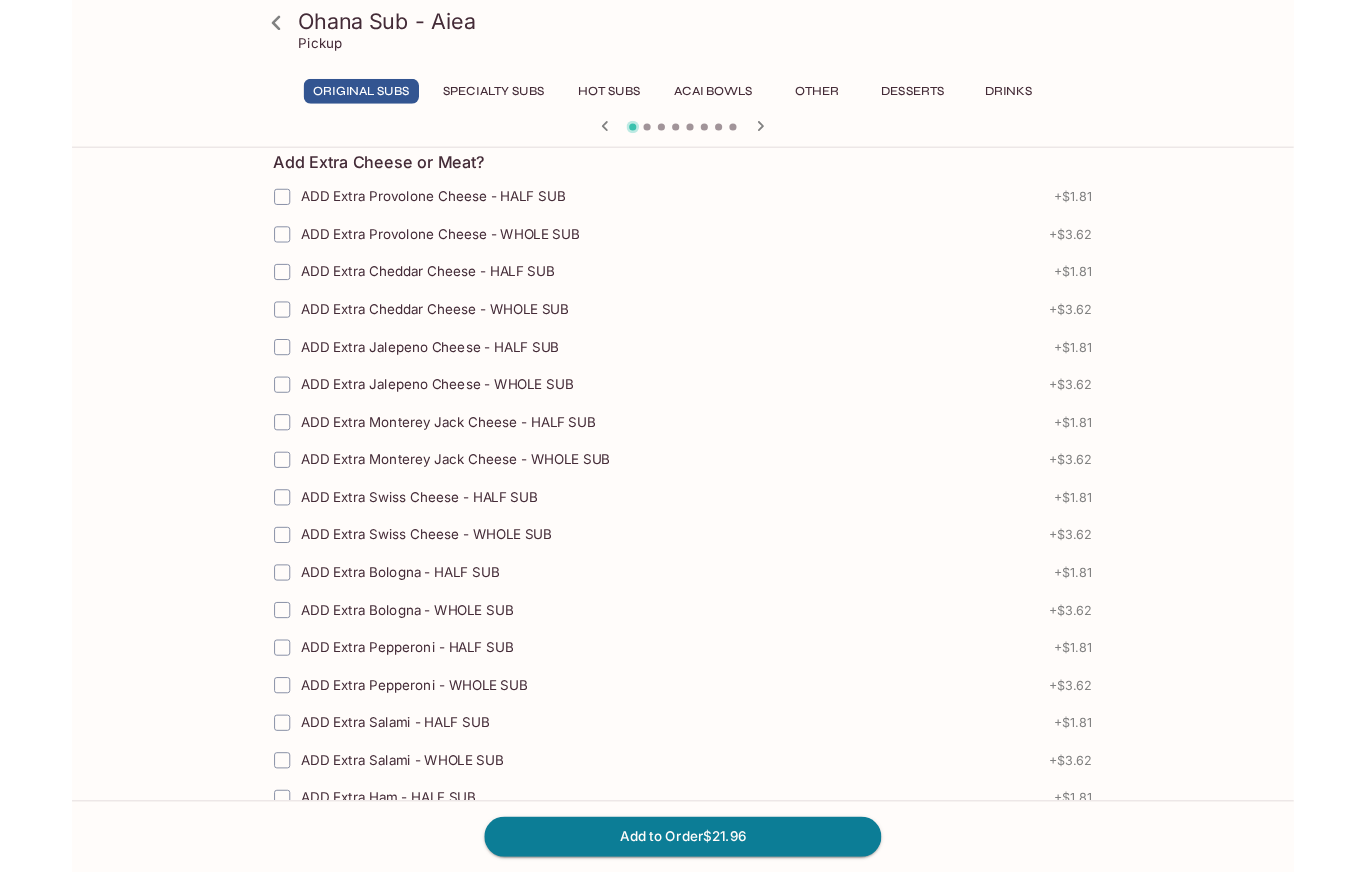 scroll, scrollTop: 0, scrollLeft: 0, axis: both 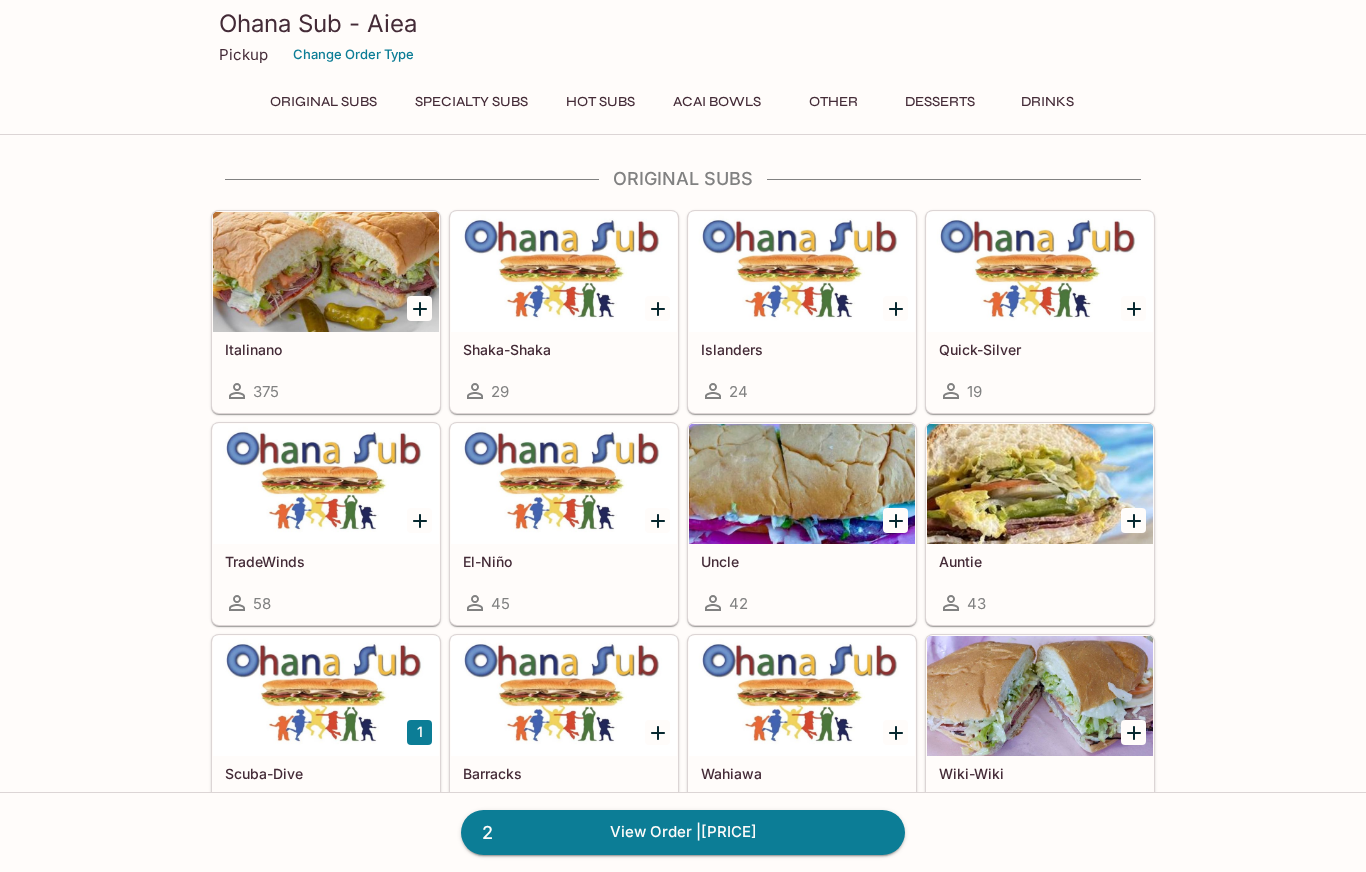 click on "2 View Order |  $33.45" at bounding box center [683, 832] 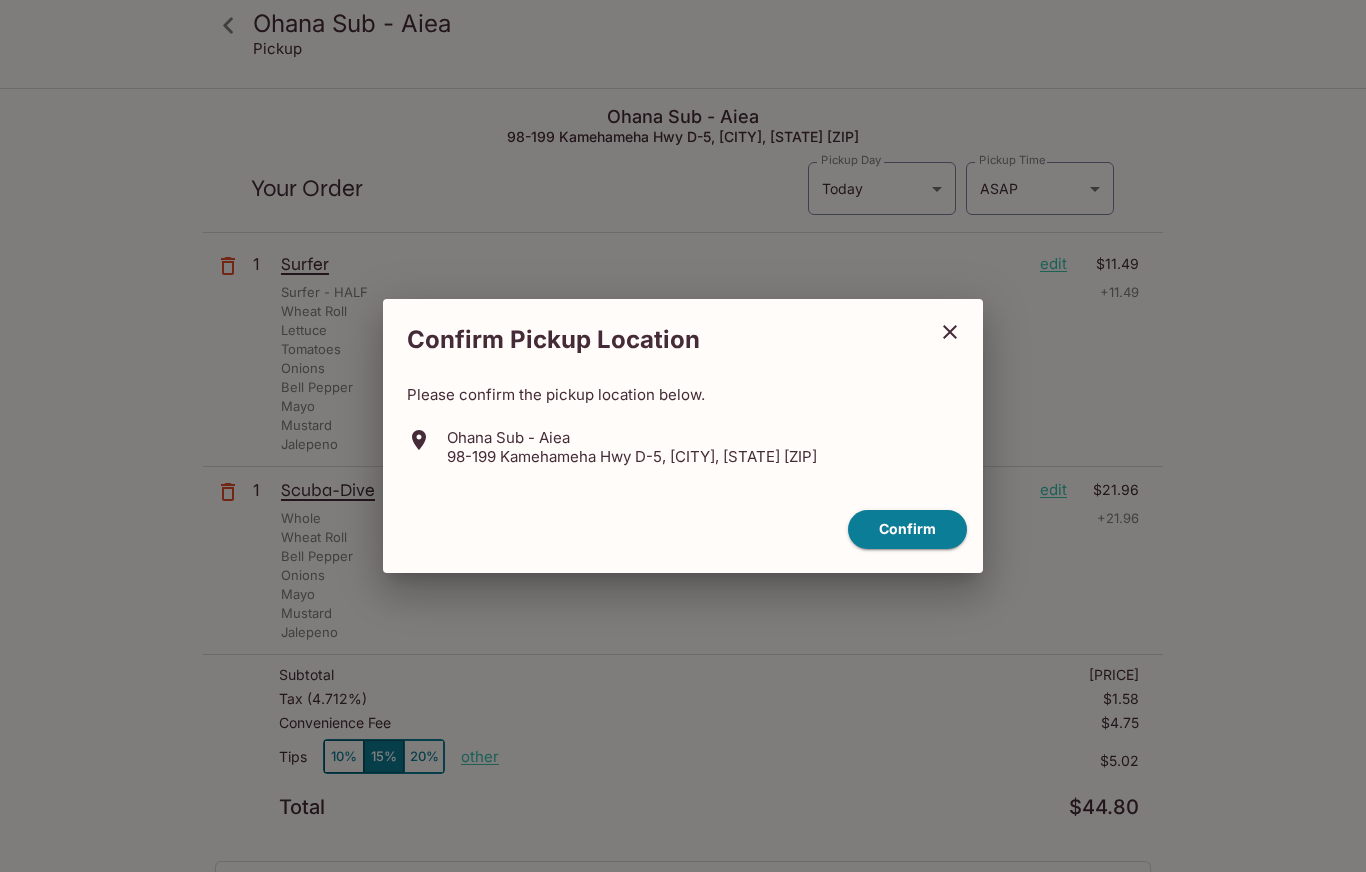 click on "Confirm" at bounding box center (907, 529) 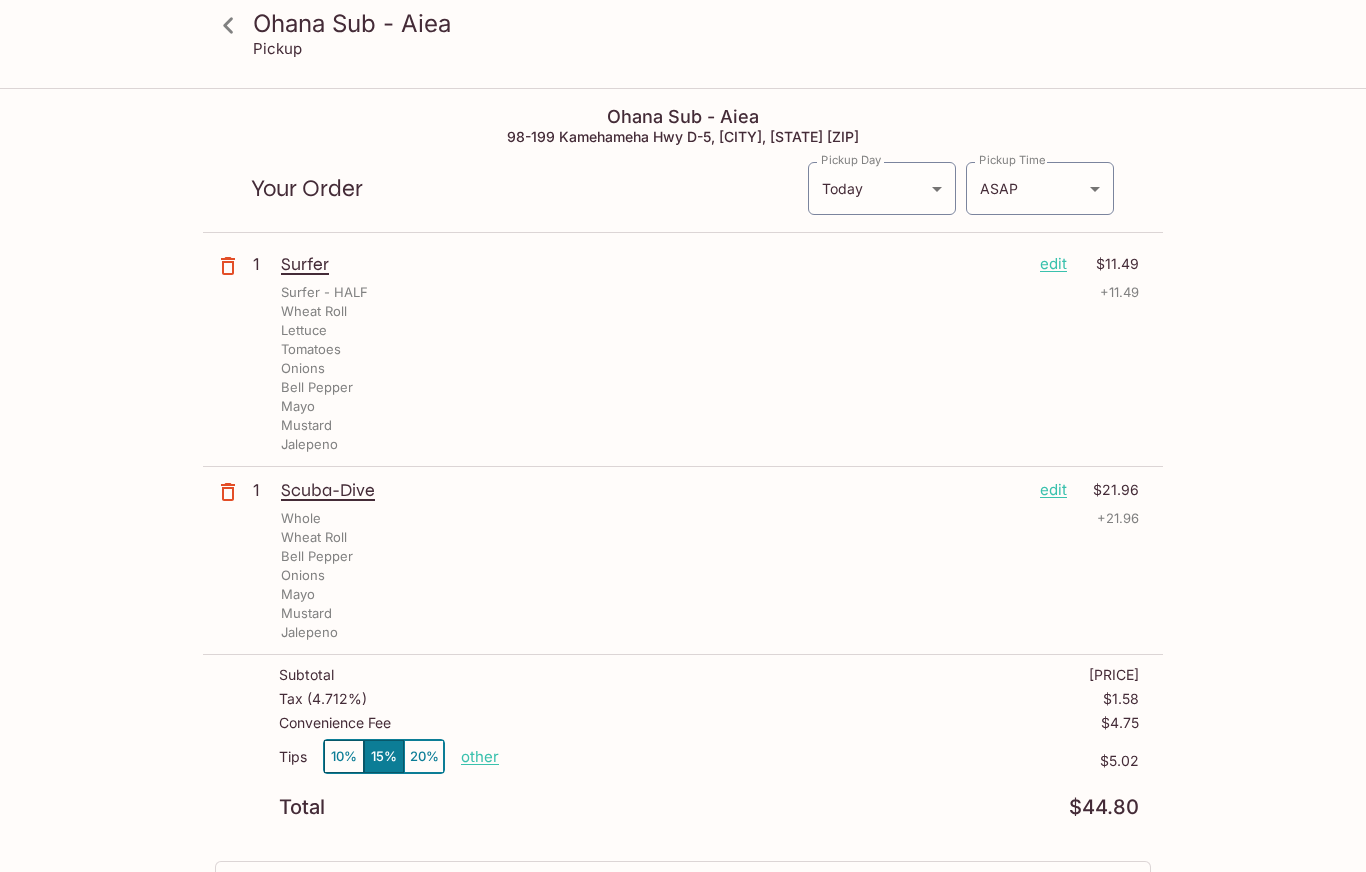 click on "Ohana Sub - [CITY] Pickup Ohana Sub - [CITY] 98-199 Kamehameha Hwy D-5, [CITY], [STATE] [ZIP] Your Order Pickup Day Today Today Pickup Day Pickup Time ASAP ASAP Pickup Time 1 Surfer edit [PRICE] Surfer - HALF + 11.49 Wheat Roll Lettuce Tomatoes Onions Bell Pepper Mayo Mustard Jalepeno 1 Scuba-Dive edit [PRICE] Whole + 21.96 Wheat Roll Bell Pepper Onions Mayo Mustard Jalepeno Subtotal [PRICE] Tax ( 4.712% ) [PRICE] Convenience Fee [PRICE] Tips 10% 15% 20% other [PRICE] Total [PRICE] I agree to receive SMS notifications regarding my order x Pay with Credit Card Ohana Sub - [CITY] | Powered by Beluga" at bounding box center (683, 526) 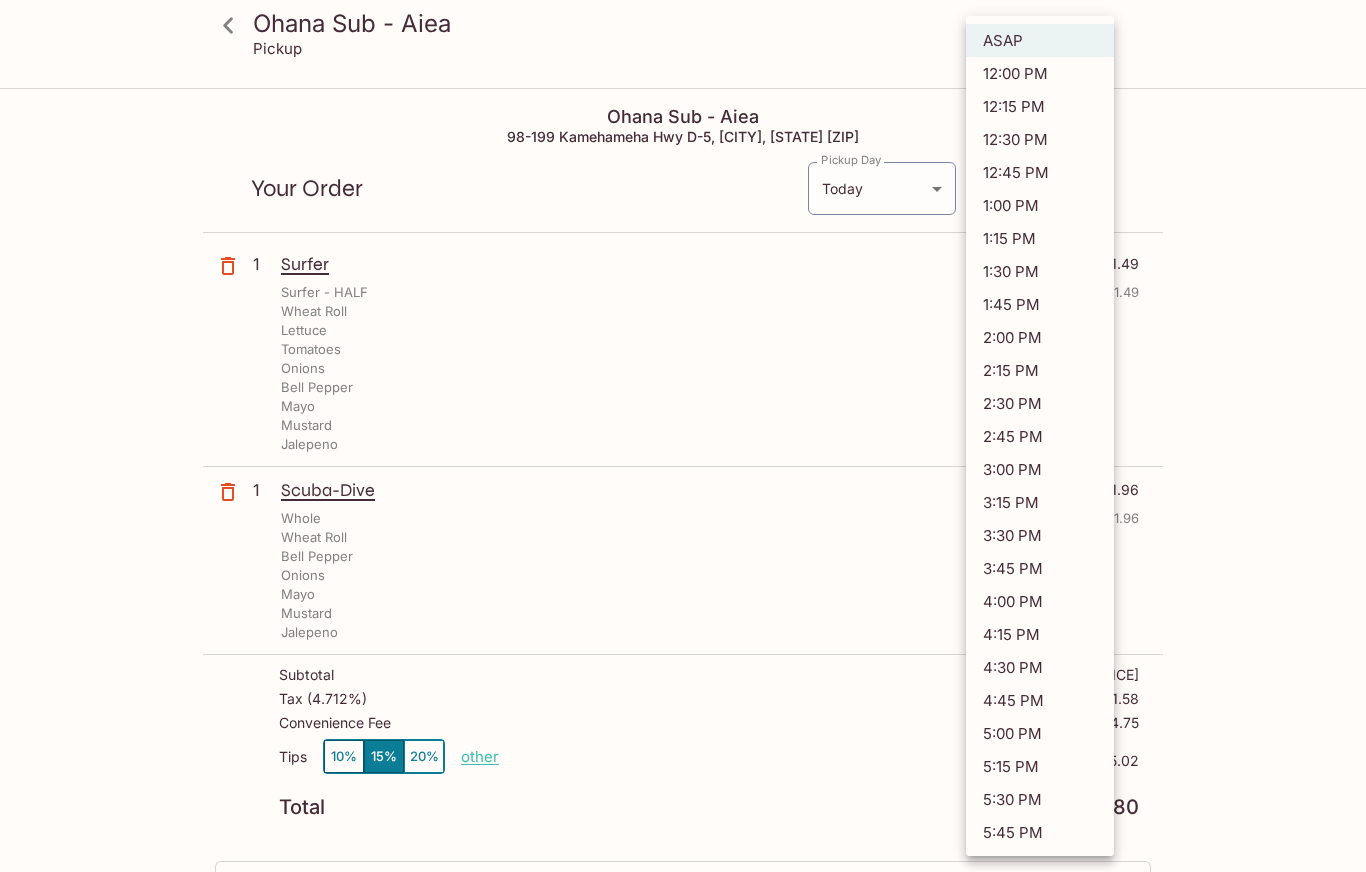 click on "12:15 PM" at bounding box center [1040, 106] 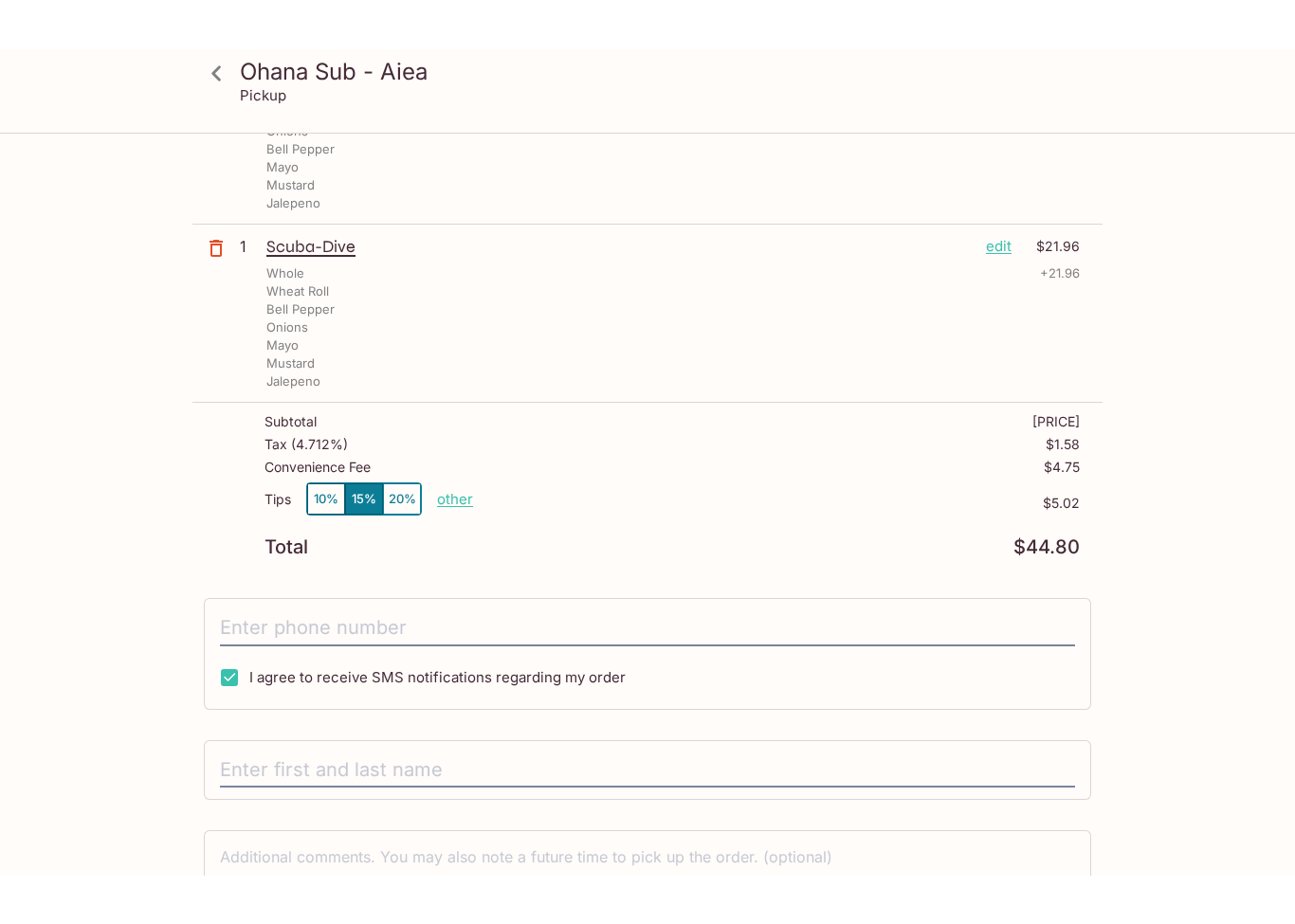 scroll, scrollTop: 270, scrollLeft: 0, axis: vertical 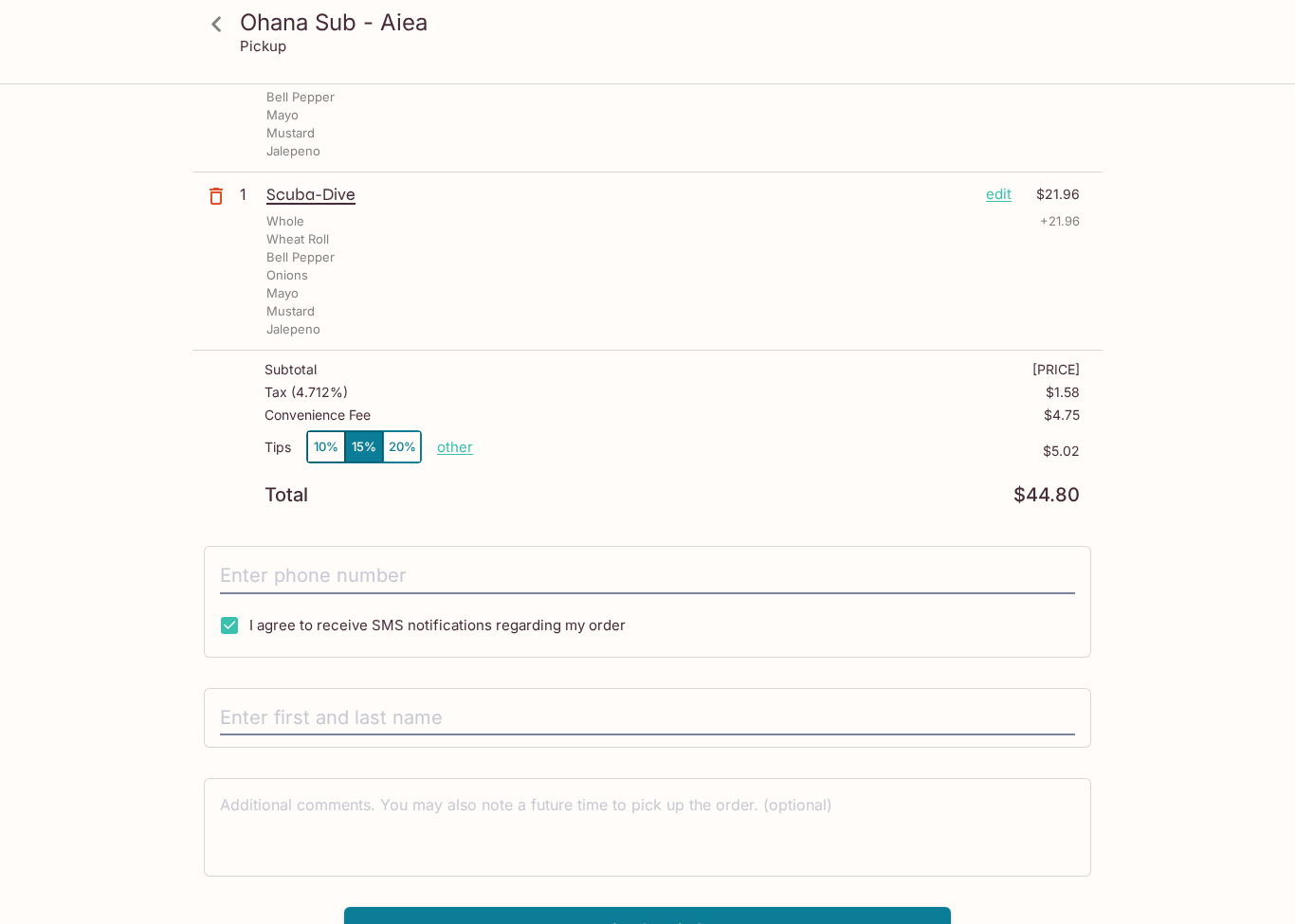 click on "20%" at bounding box center (402, 446) 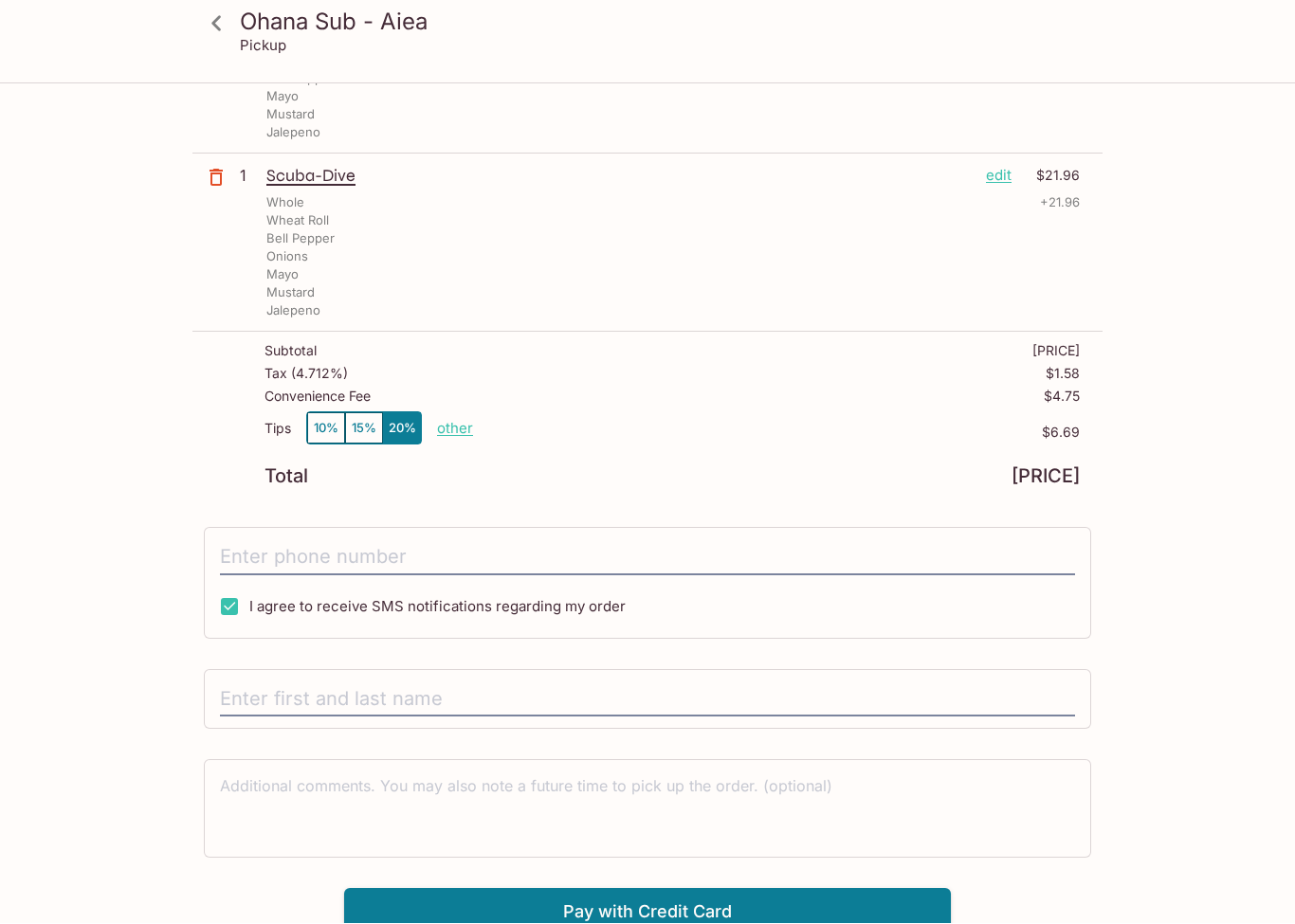 scroll, scrollTop: 299, scrollLeft: 0, axis: vertical 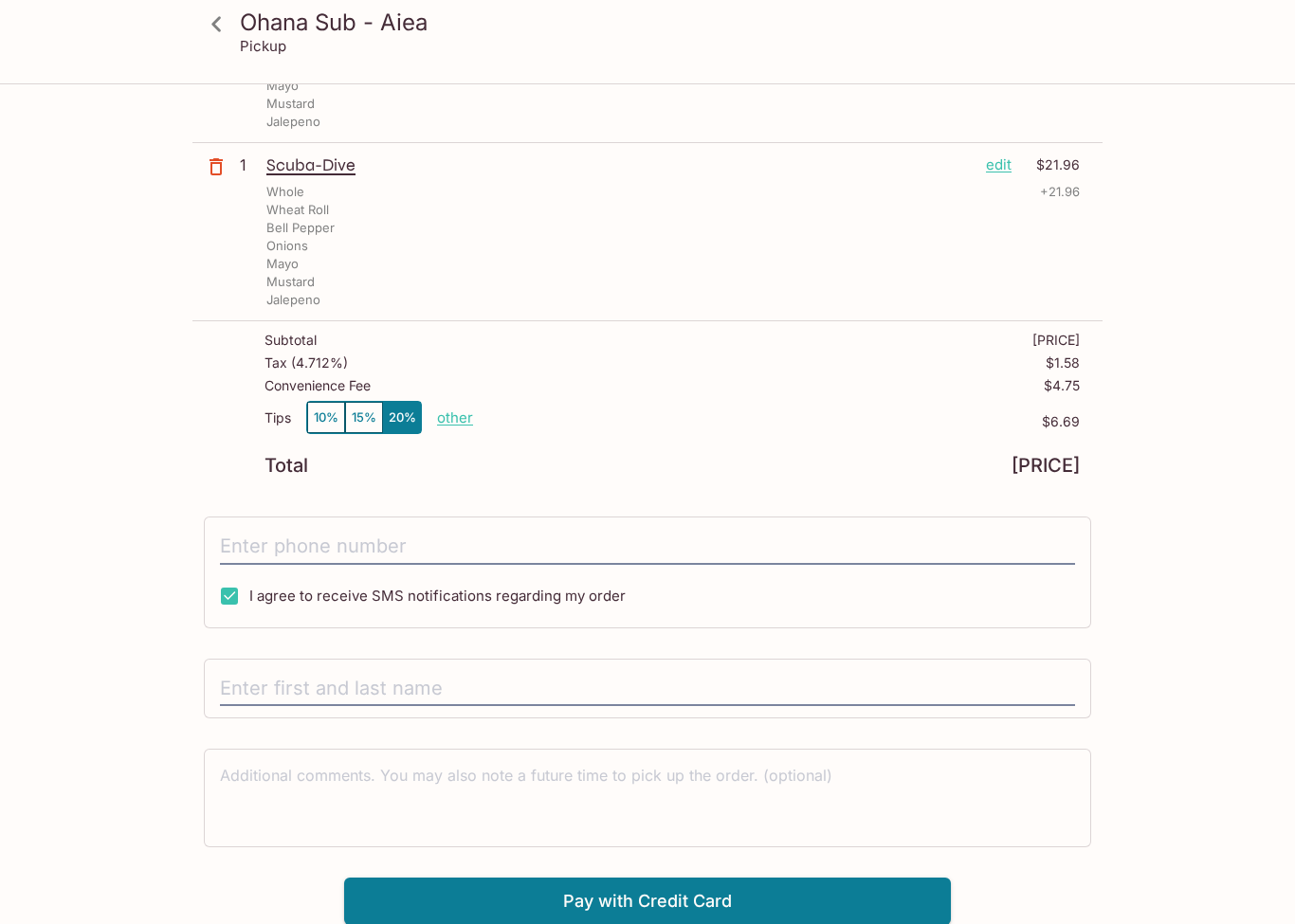 click at bounding box center (648, 689) 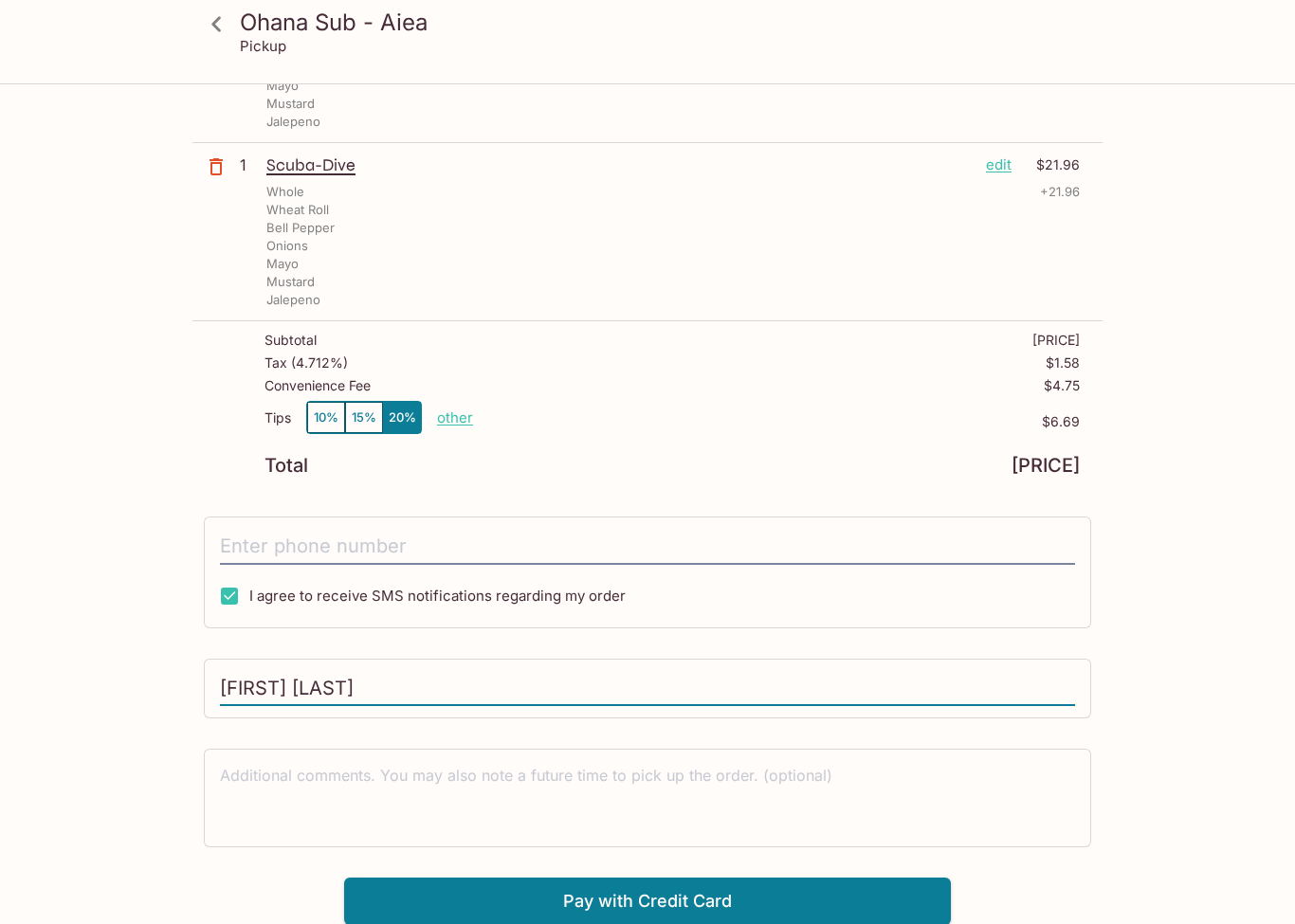 type on "[FIRST] [LAST]" 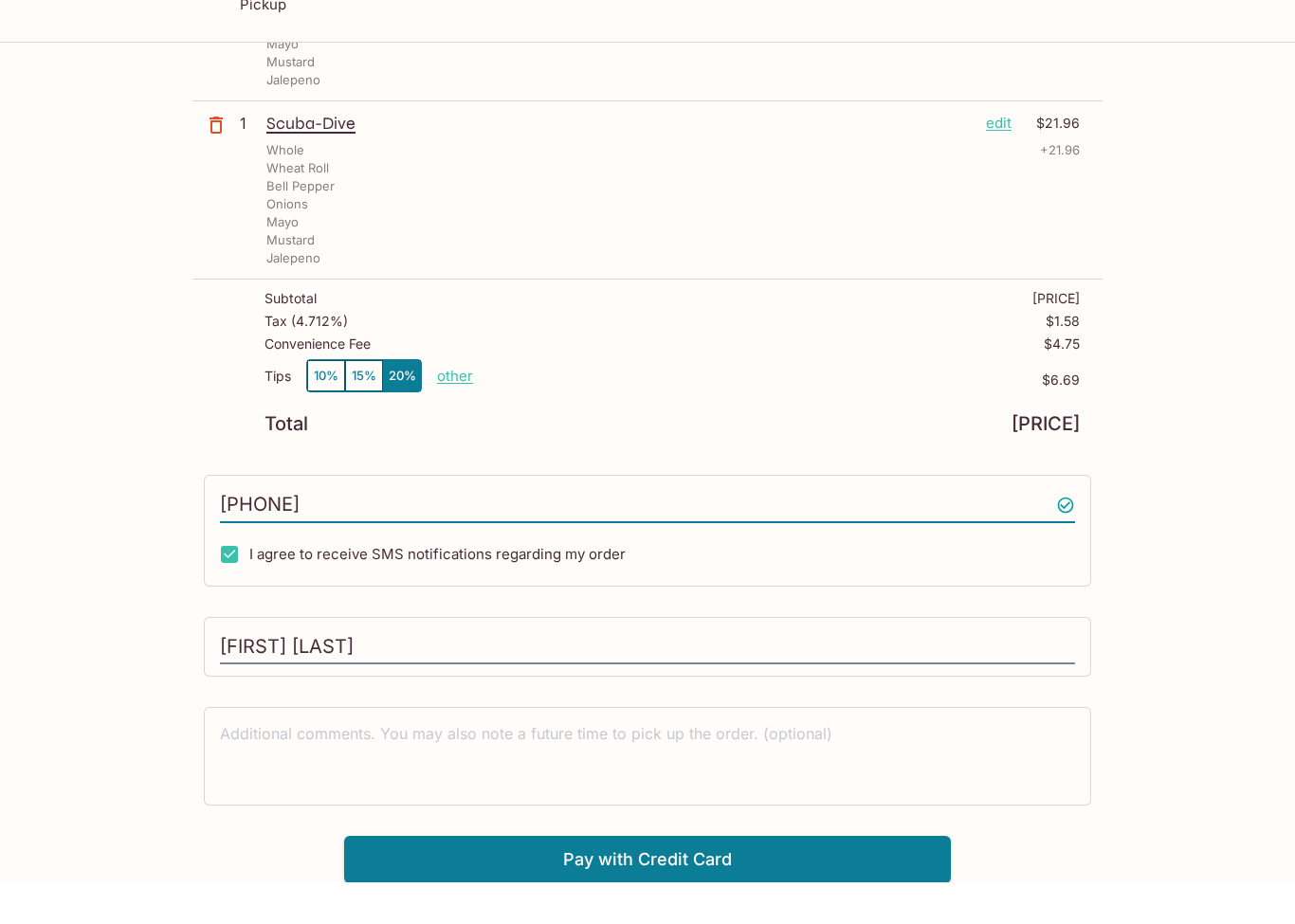 type on "[PHONE]" 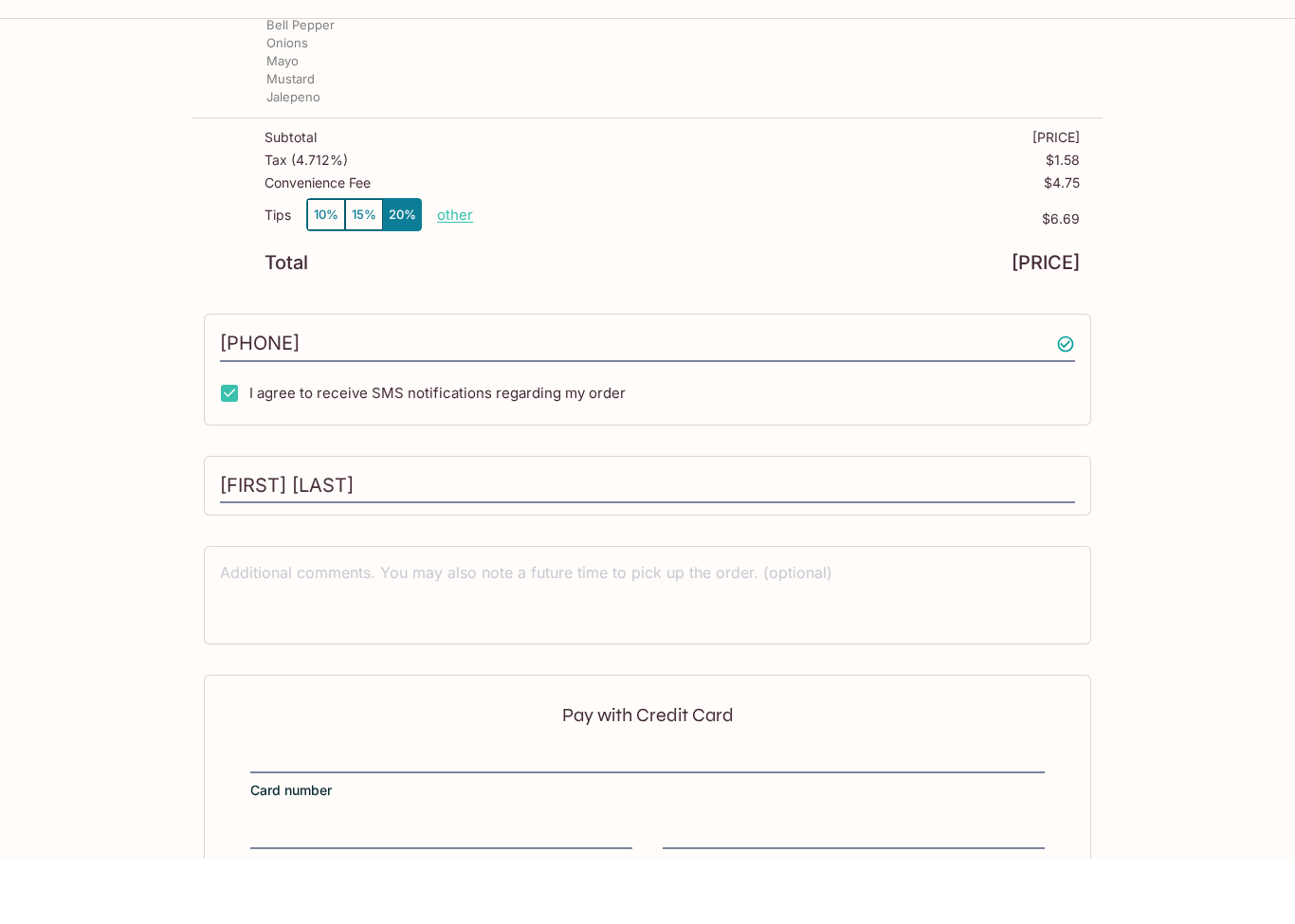 scroll, scrollTop: 584, scrollLeft: 0, axis: vertical 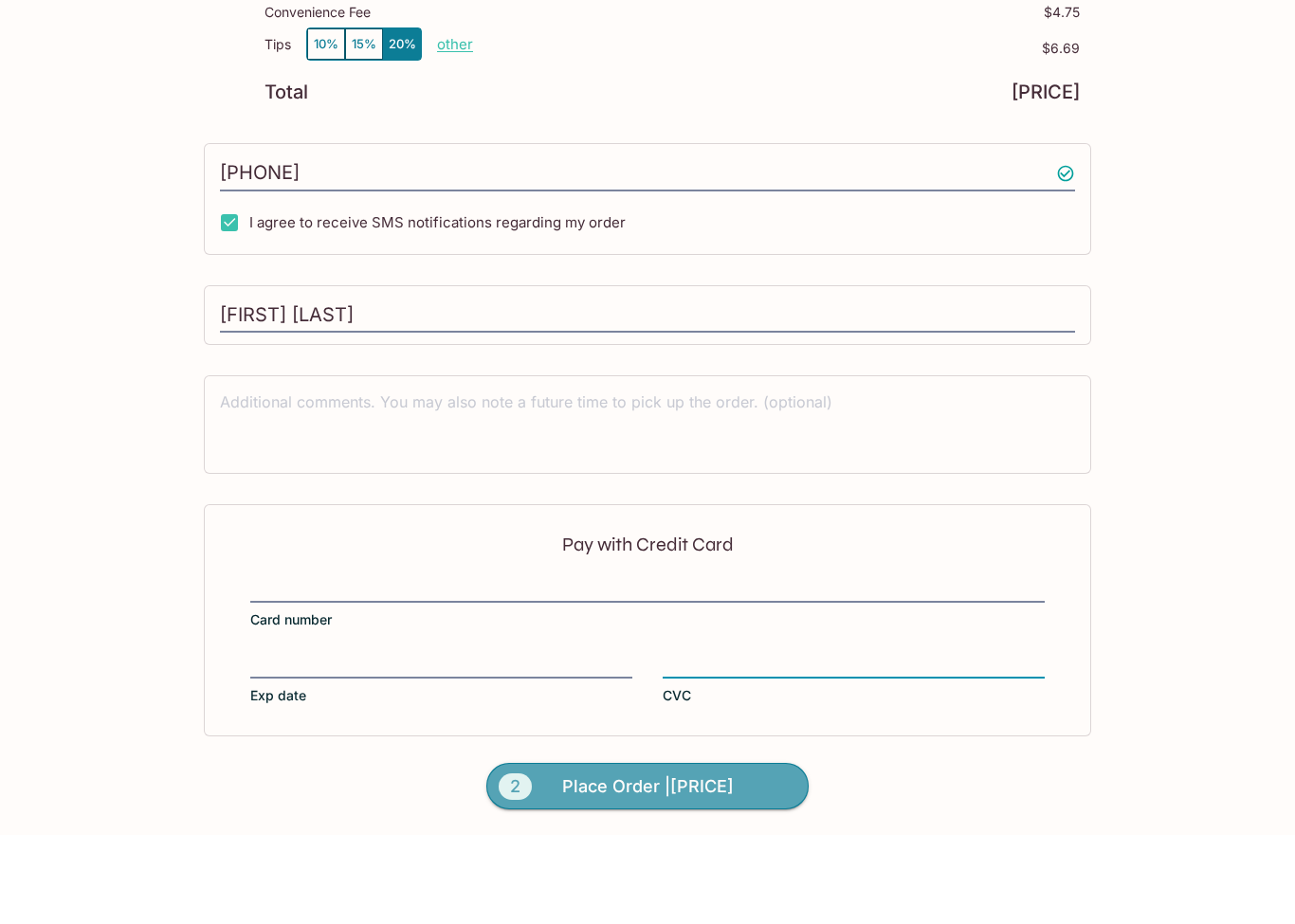 click on "2 Place Order |  $46.47" at bounding box center (648, 876) 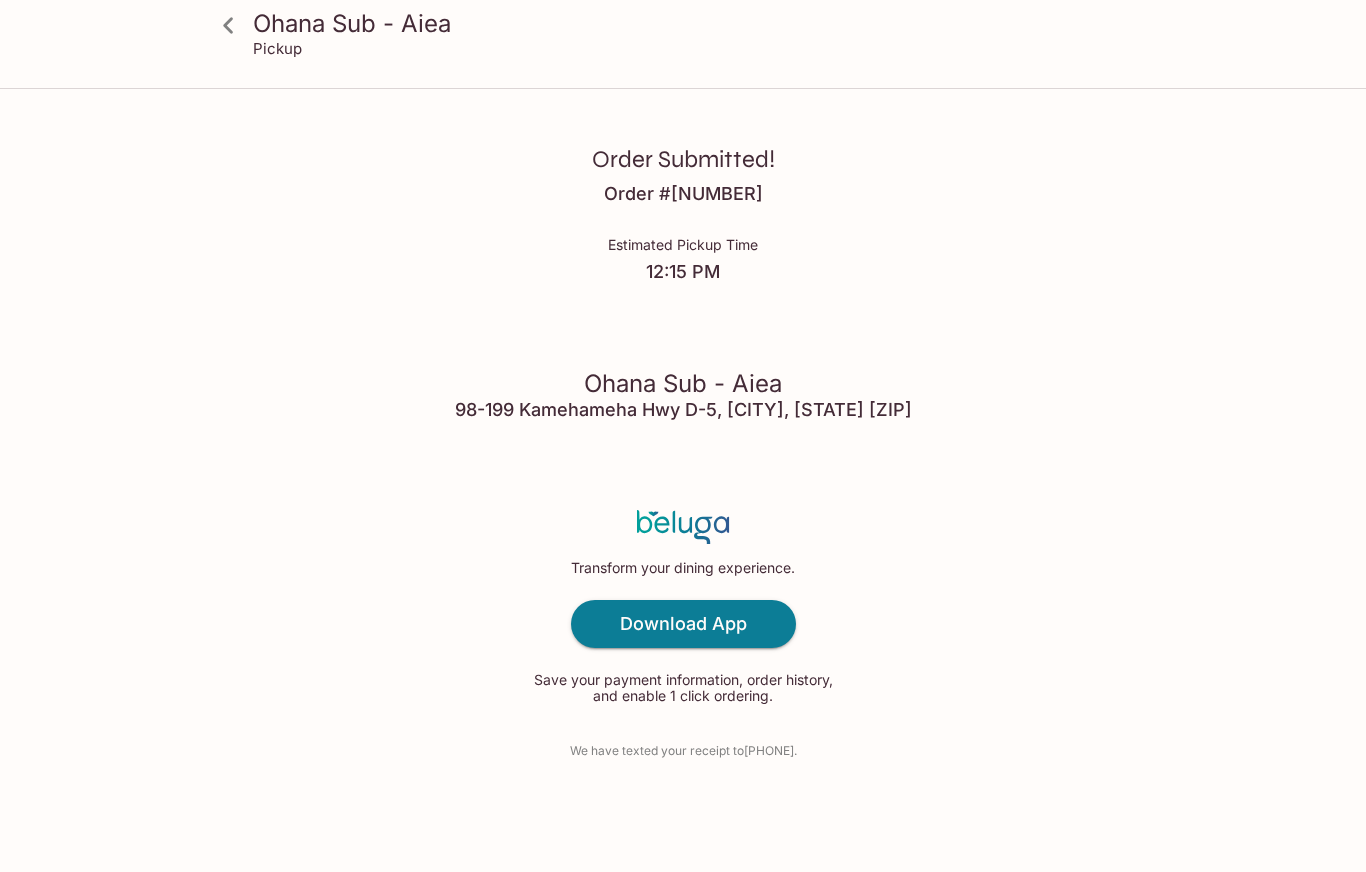 scroll, scrollTop: 25, scrollLeft: 0, axis: vertical 